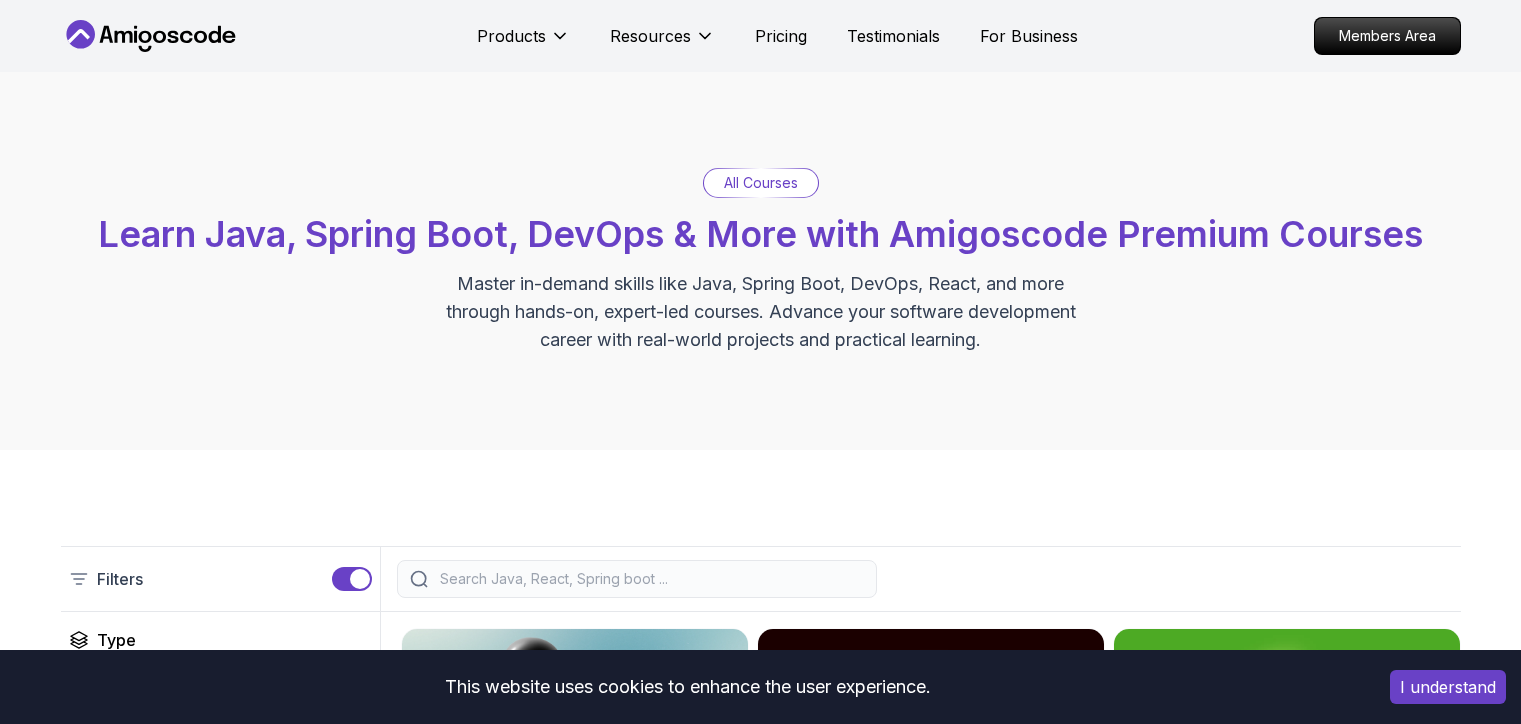 scroll, scrollTop: 316, scrollLeft: 0, axis: vertical 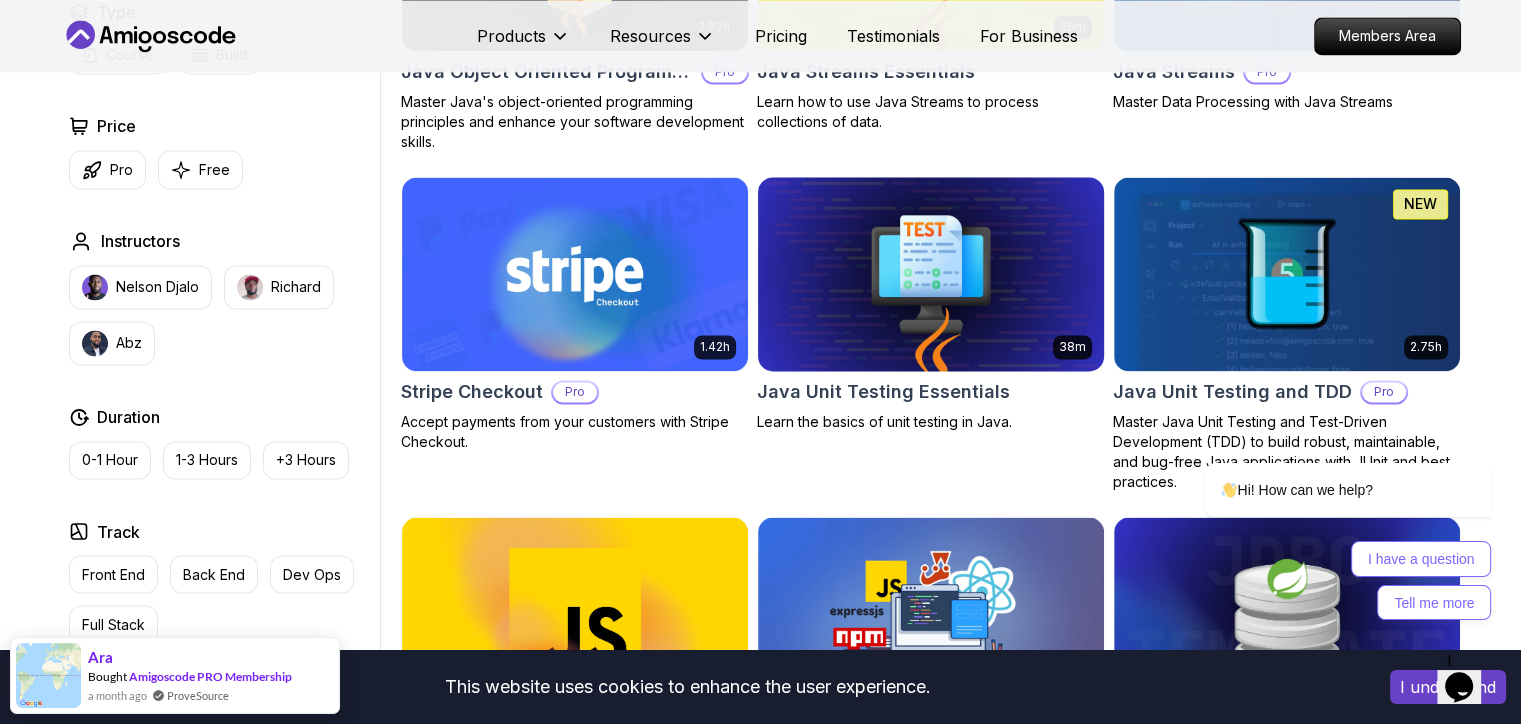 click on "This website uses cookies to enhance the user experience. I understand Products Resources Pricing Testimonials For Business Members Area Products Resources Pricing Testimonials For Business Members Area All Courses Learn Java, Spring Boot, DevOps & More with Amigoscode Premium Courses Master in-demand skills like Java, Spring Boot, DevOps, React, and more through hands-on, expert-led courses. Advance your software development career with real-world projects and practical learning. Filters Filters Type Course Build Price Pro Free Instructors Nelson Djalo Richard Abz Duration 0-1 Hour 1-3 Hours +3 Hours Track Front End Back End Dev Ops Full Stack Level Junior Mid-level Senior 6.00h Linux Fundamentals Pro Learn the fundamentals of Linux and how to use the command line 5.18h Advanced Spring Boot Pro Dive deep into Spring Boot with our advanced course, designed to take your skills from intermediate to expert level. 3.30h Building APIs with Spring Boot Pro 1.67h NEW Spring Boot for Beginners 6.65h NEW Pro 2.41h Pro" at bounding box center (760, 105) 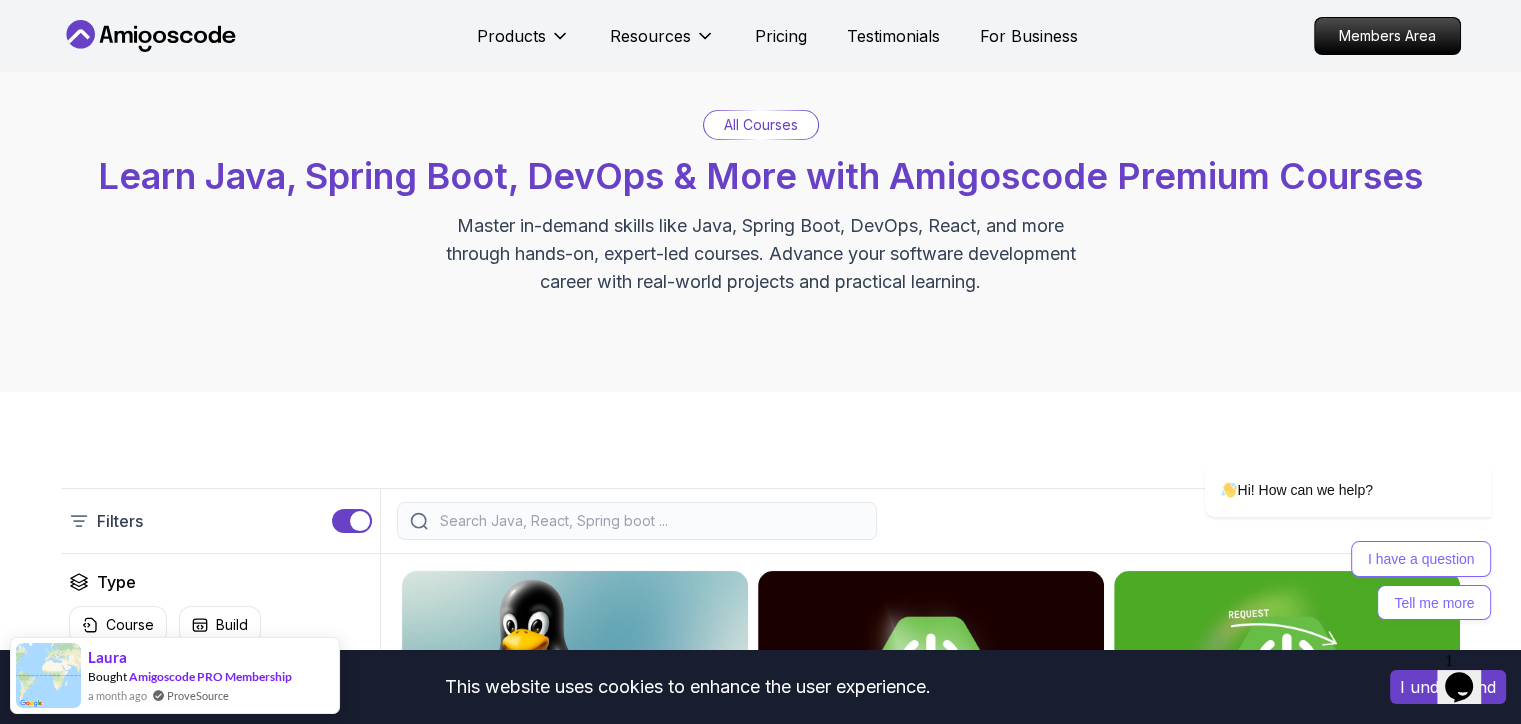 scroll, scrollTop: 56, scrollLeft: 0, axis: vertical 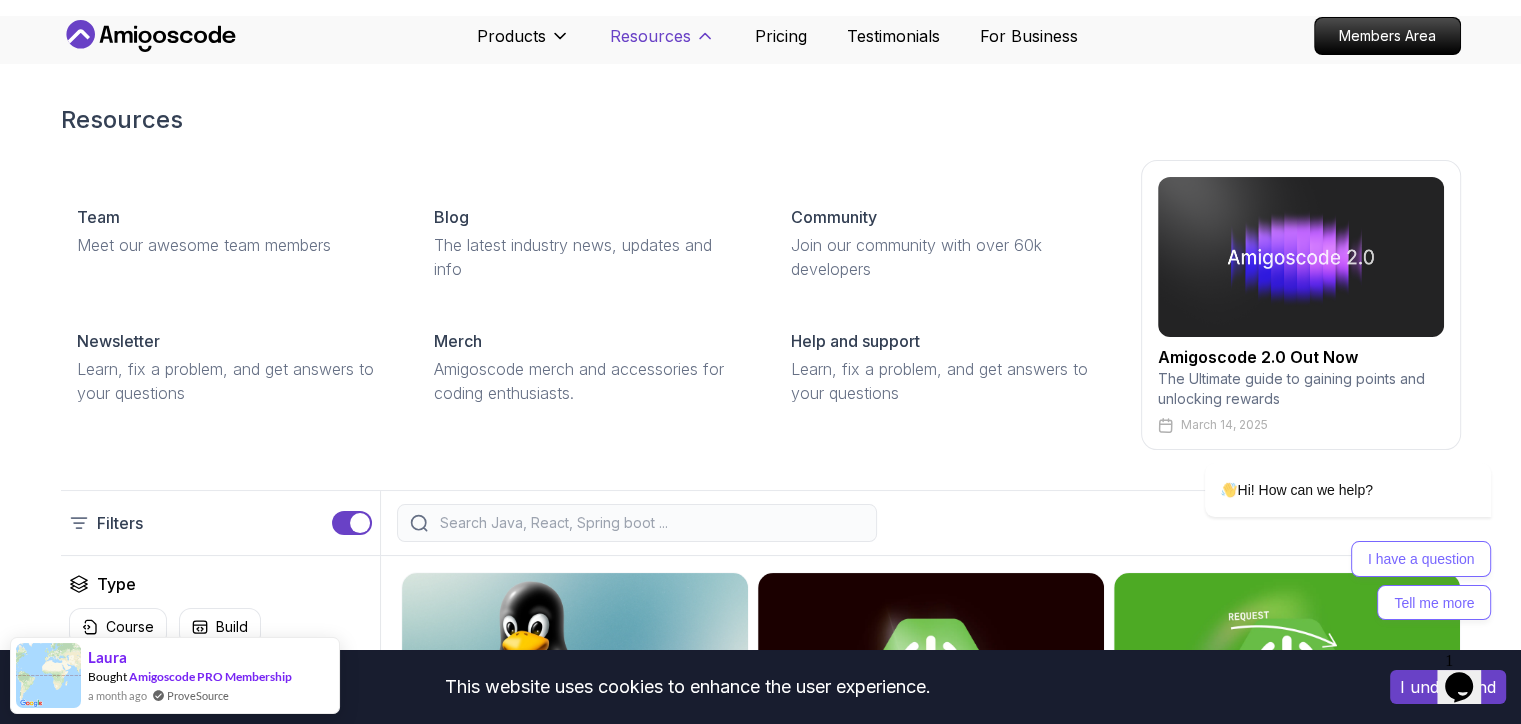click 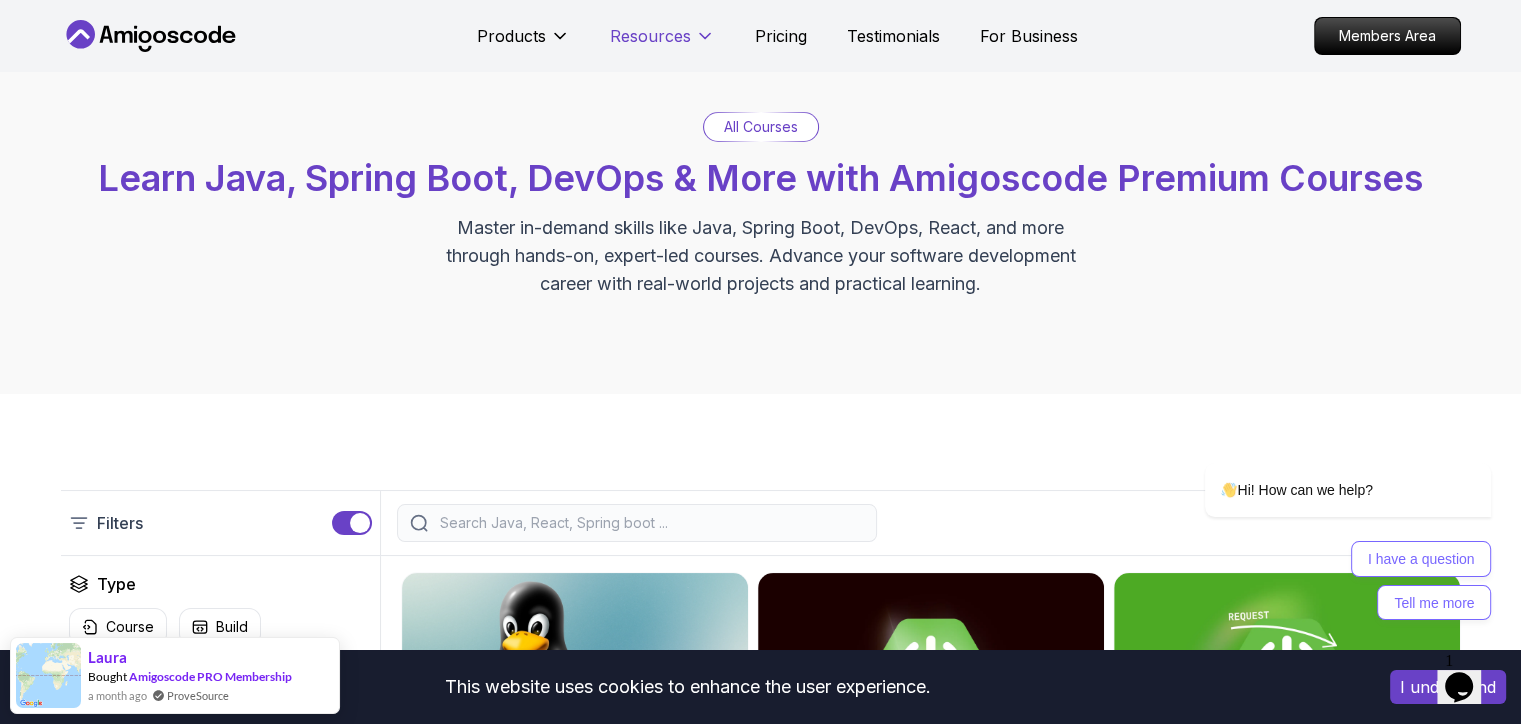 click 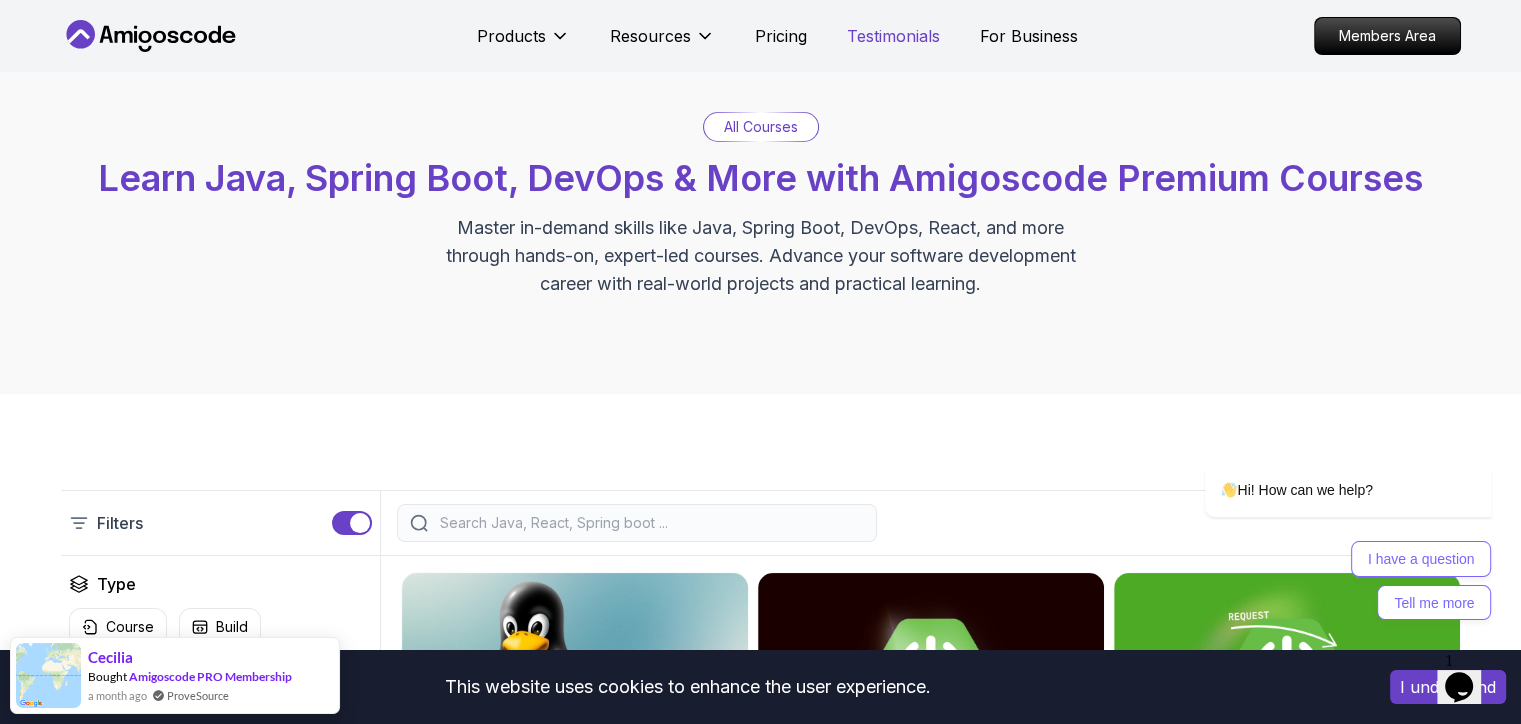 click on "Testimonials" at bounding box center (893, 36) 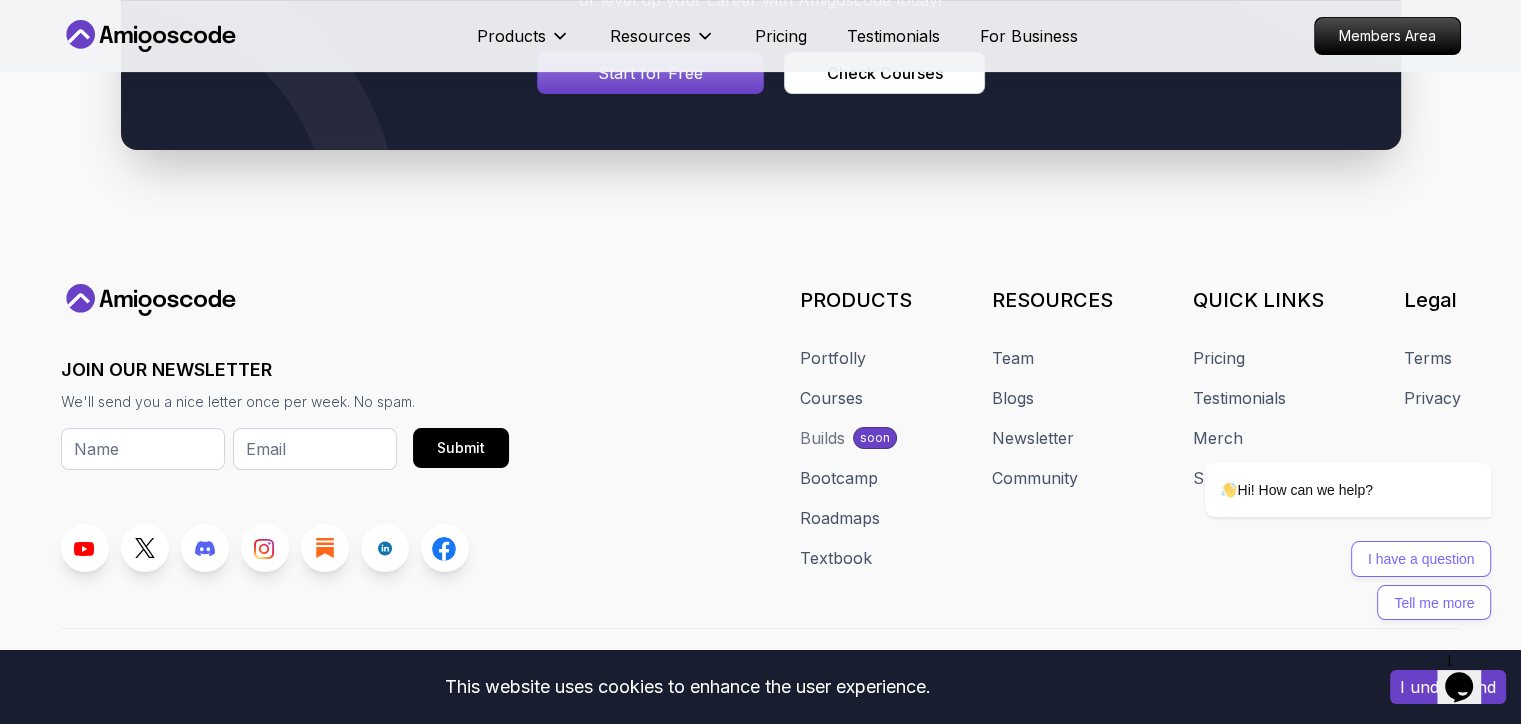 scroll, scrollTop: 758, scrollLeft: 0, axis: vertical 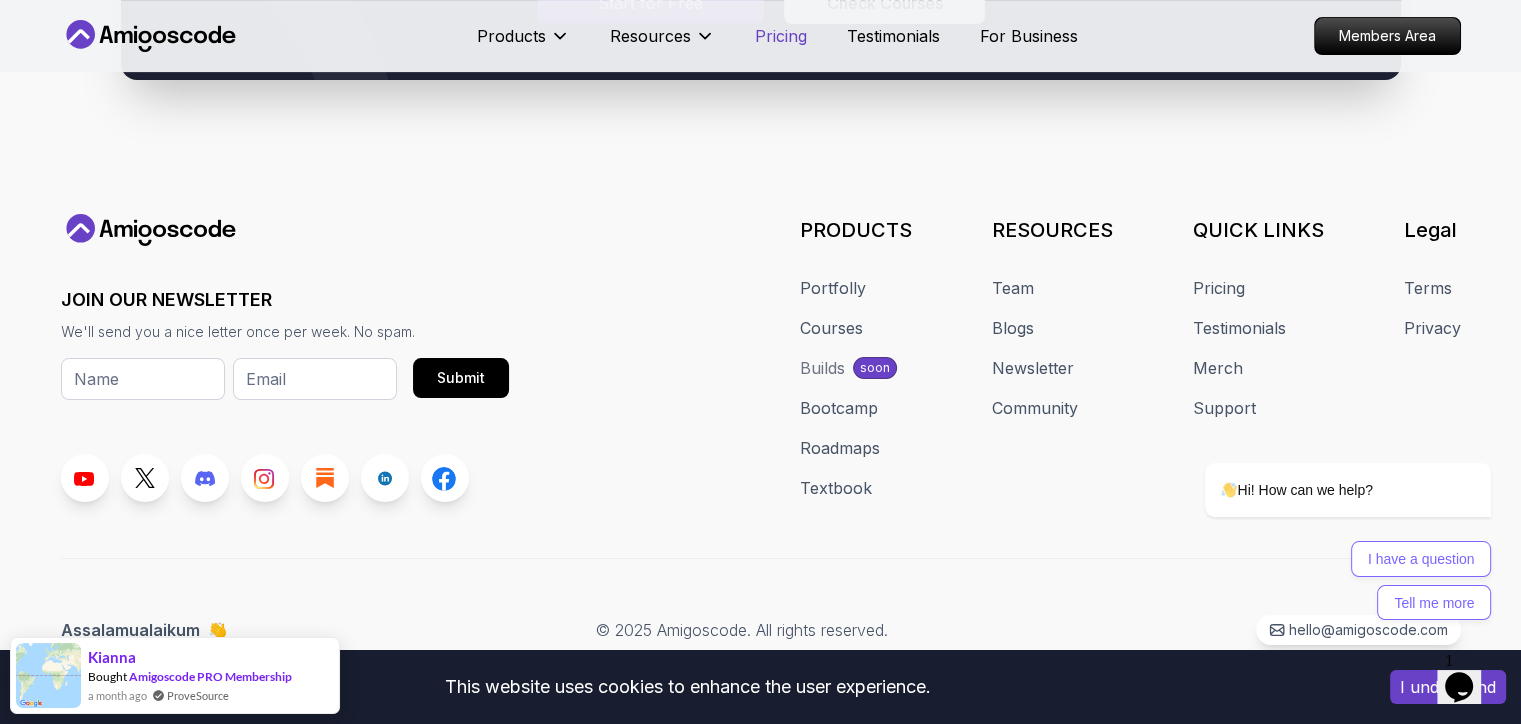 click on "Pricing" at bounding box center [781, 36] 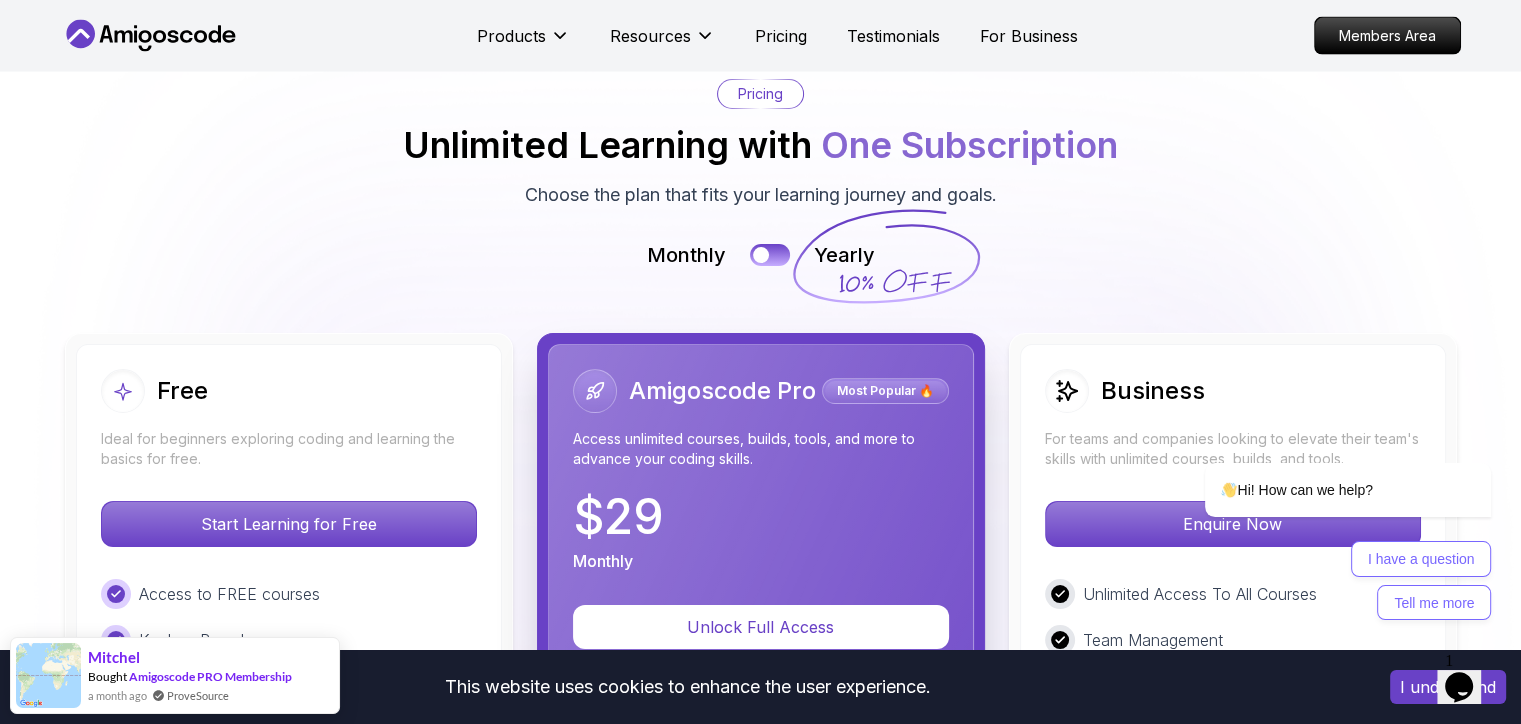 scroll, scrollTop: 4434, scrollLeft: 0, axis: vertical 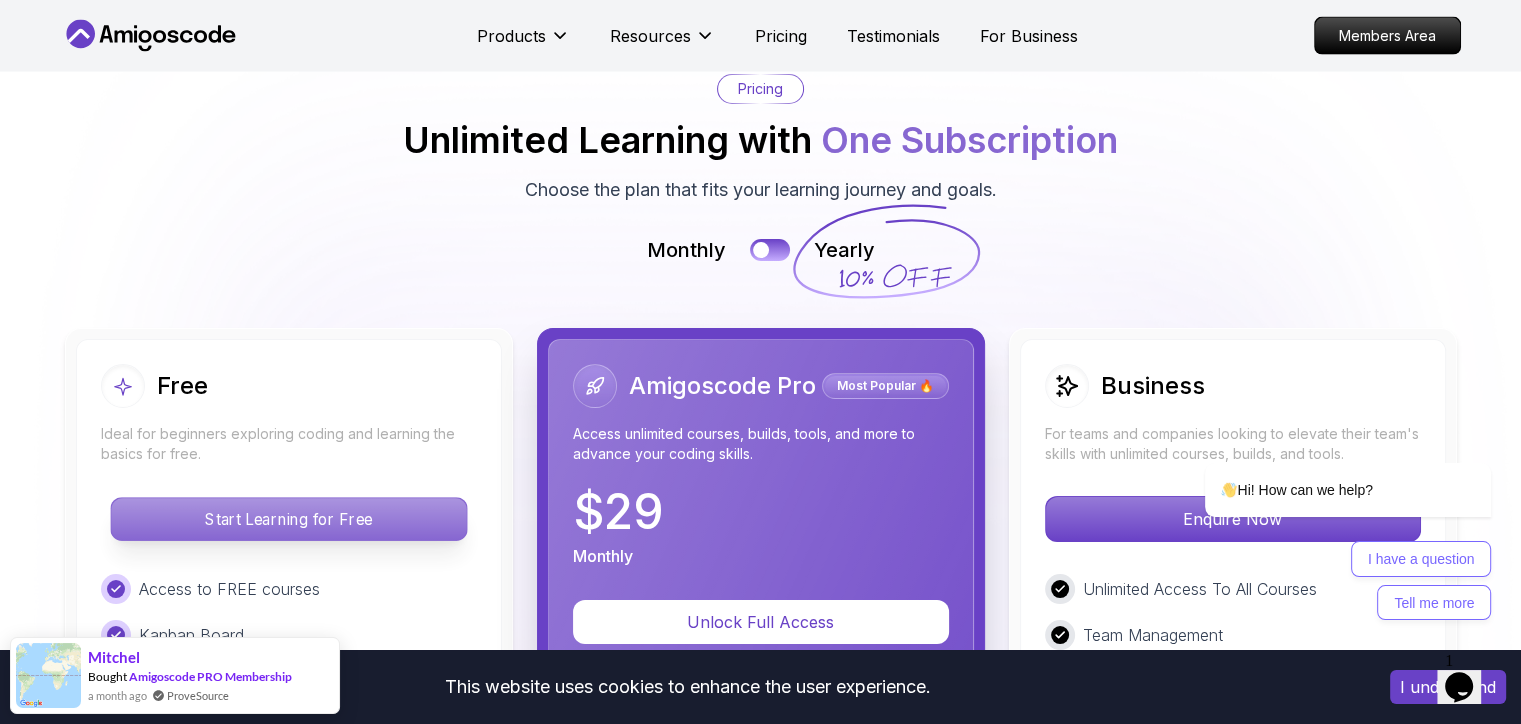 click on "Start Learning for Free" at bounding box center [288, 519] 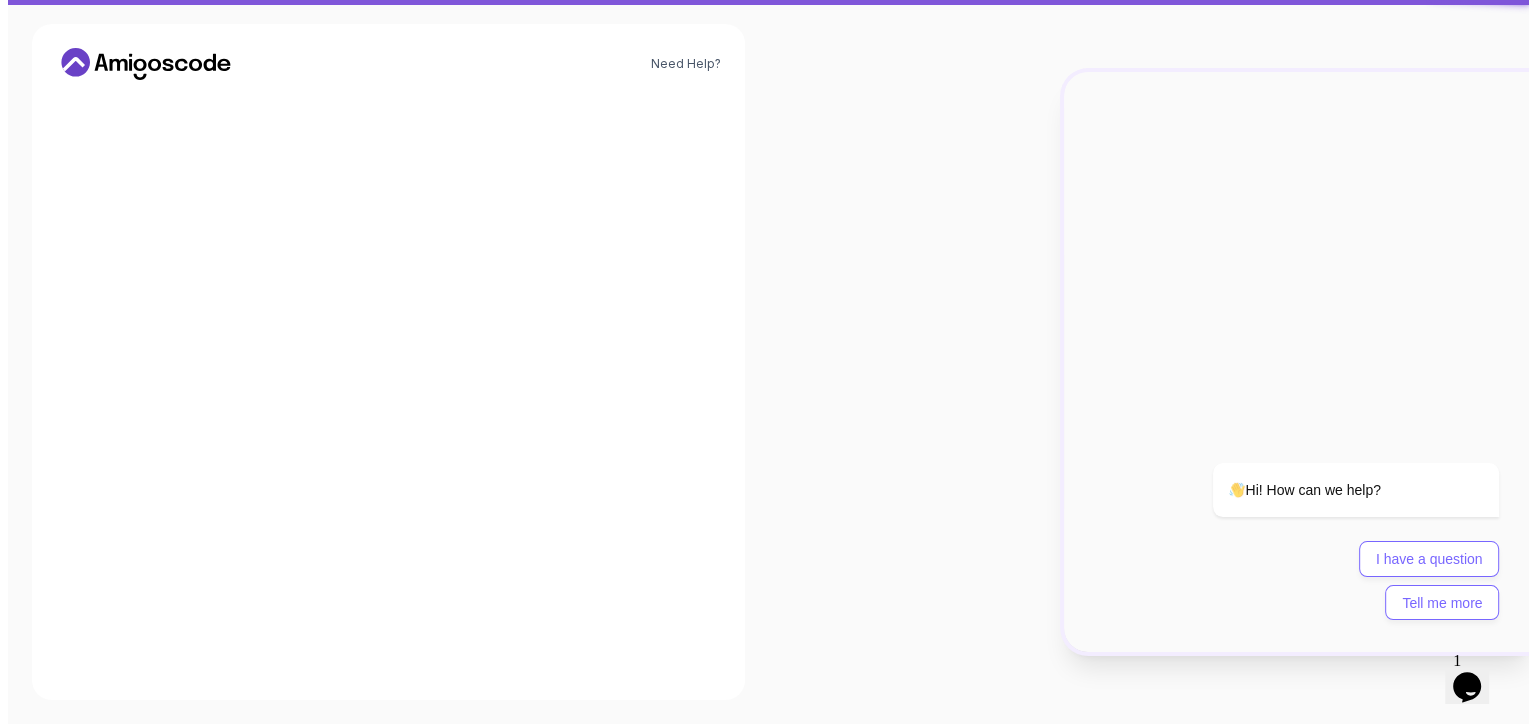 scroll, scrollTop: 0, scrollLeft: 0, axis: both 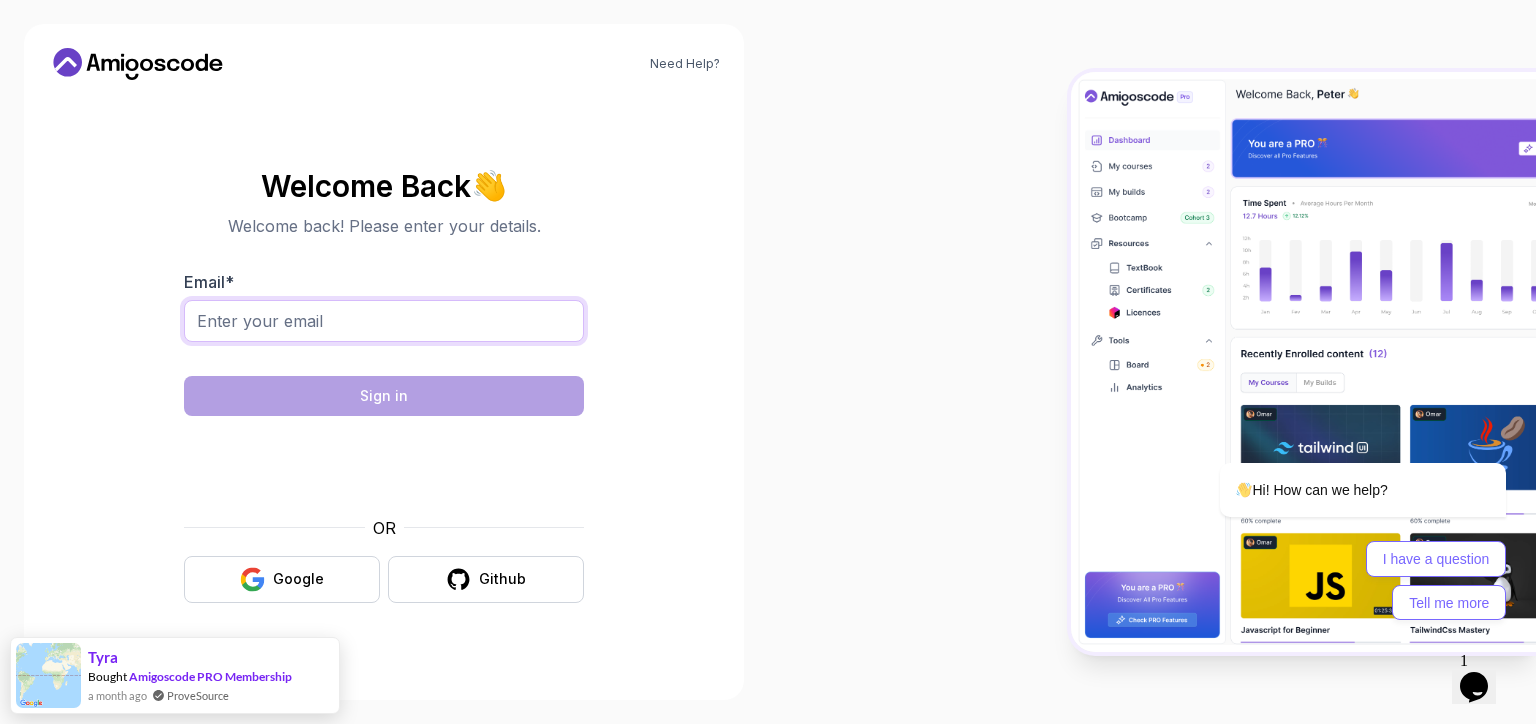 click on "Email *" at bounding box center [384, 321] 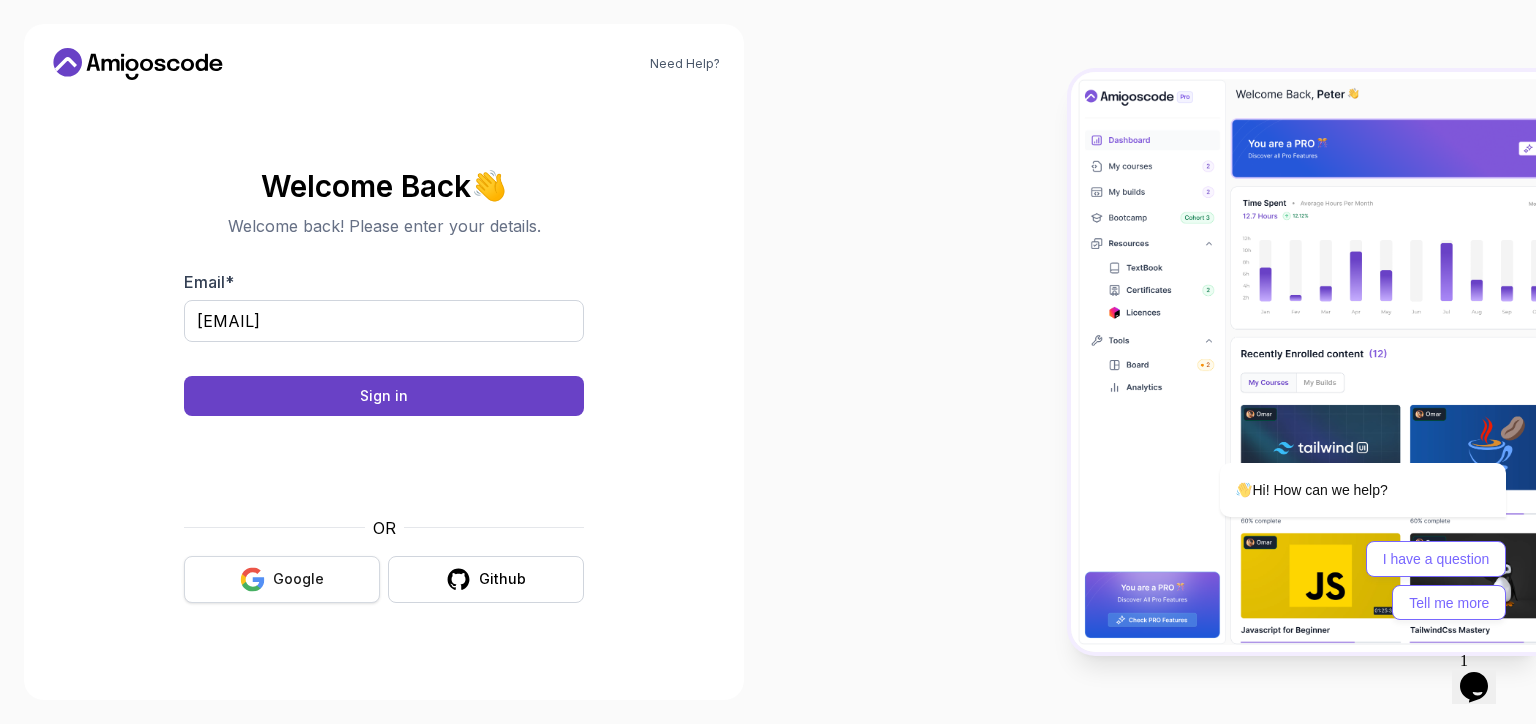 click on "Google" at bounding box center [282, 579] 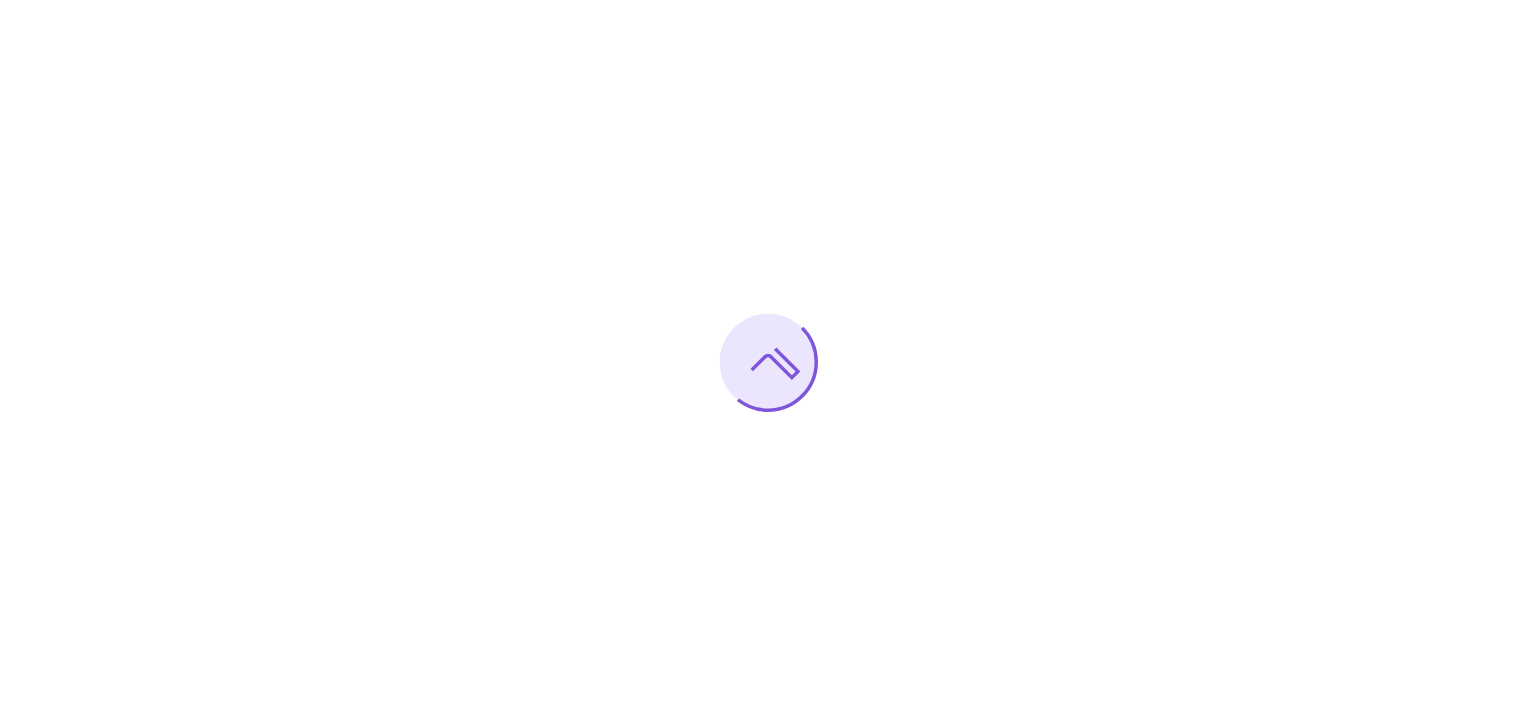 scroll, scrollTop: 0, scrollLeft: 0, axis: both 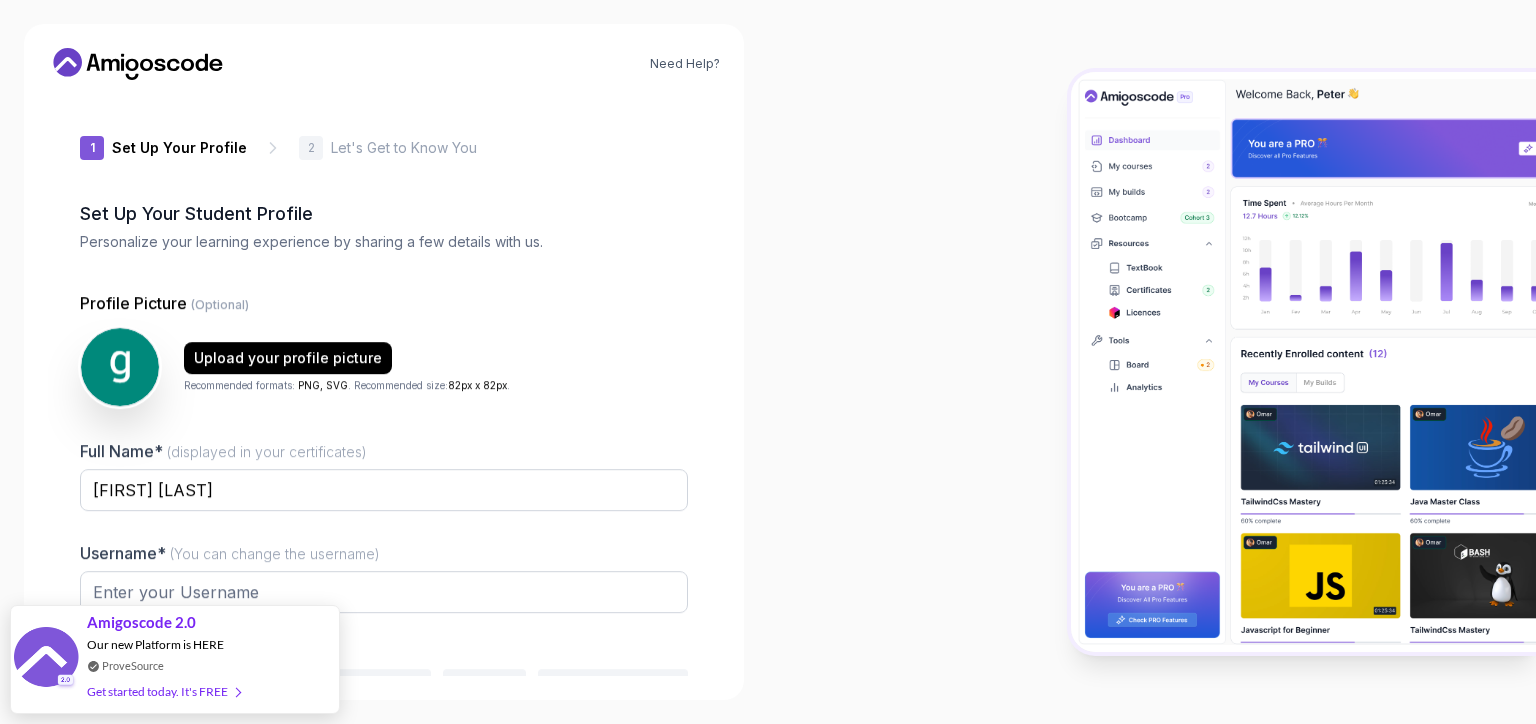 type on "livelytiger21570" 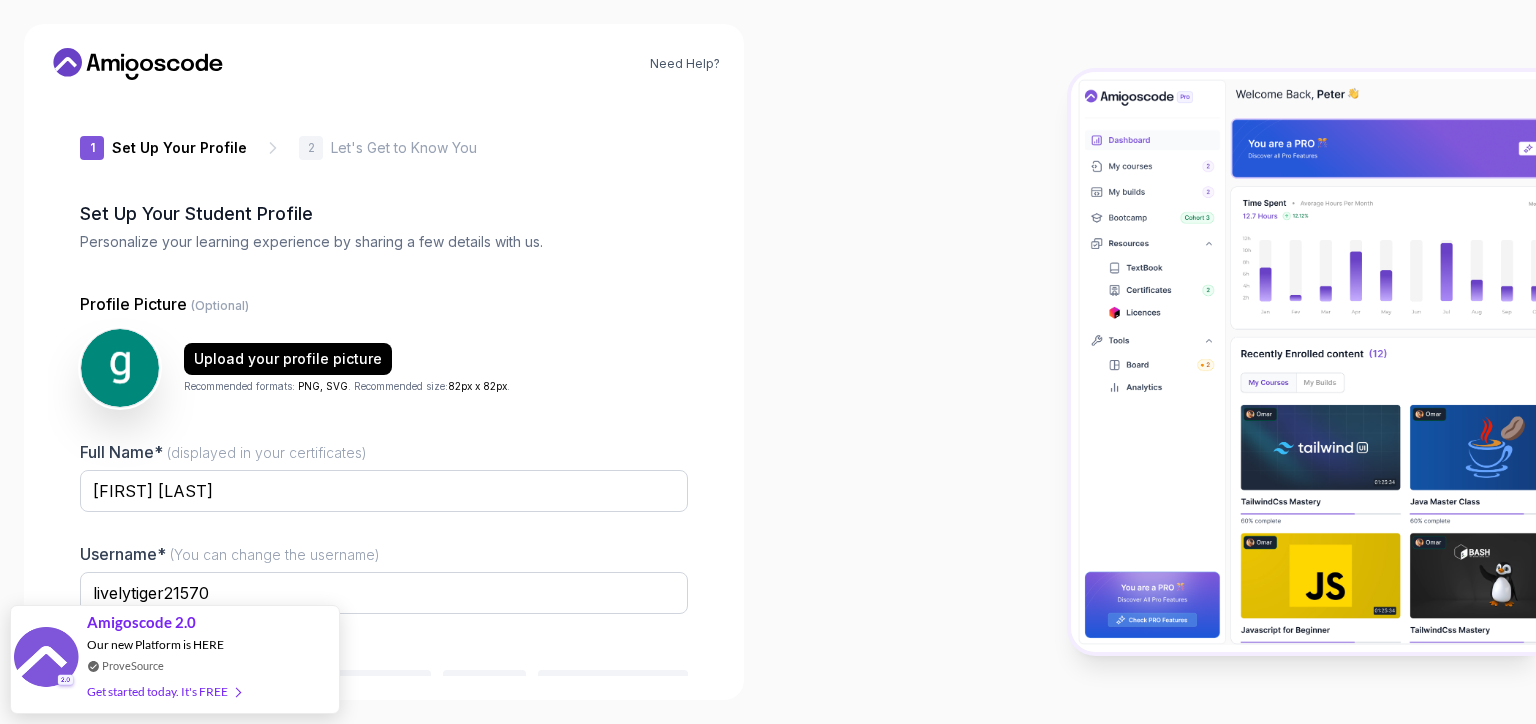 scroll, scrollTop: 109, scrollLeft: 0, axis: vertical 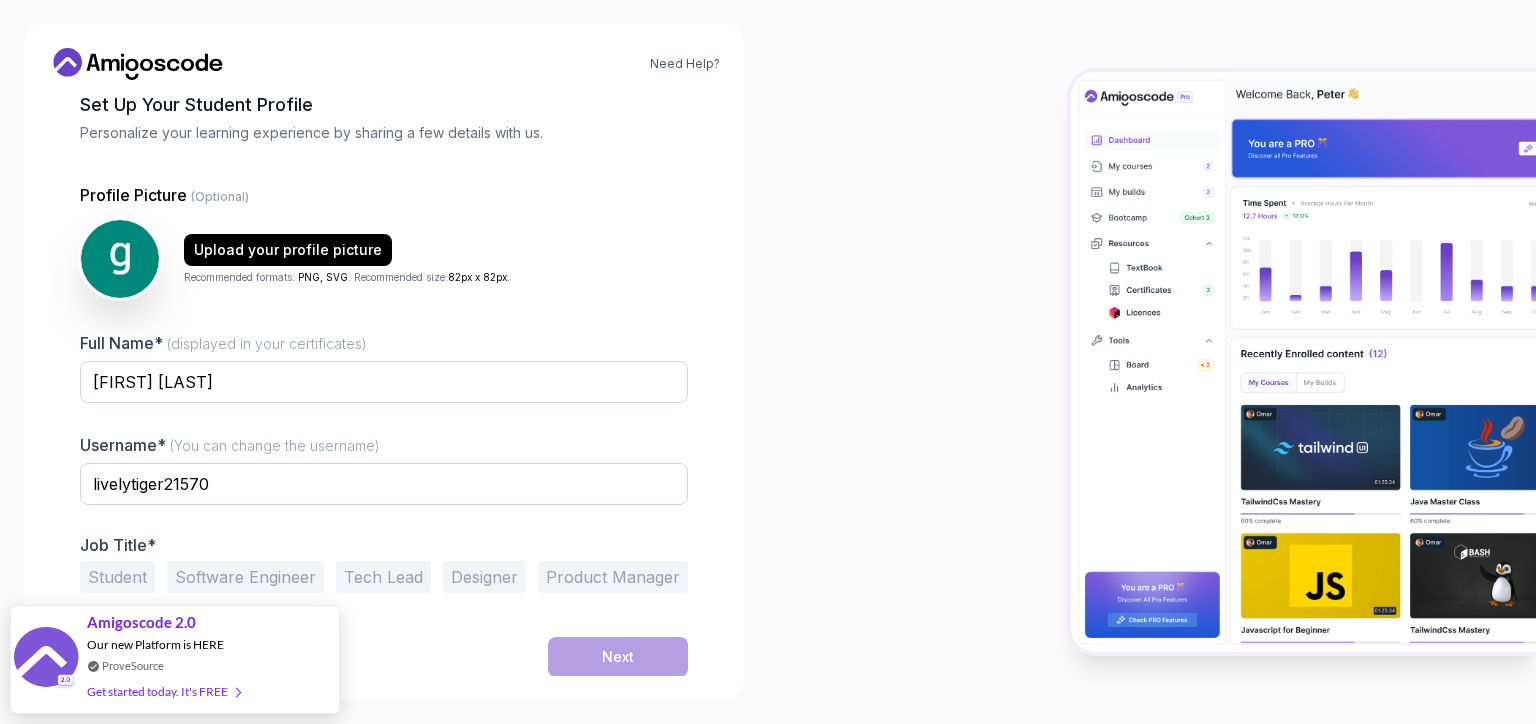 click on "Student" at bounding box center [117, 577] 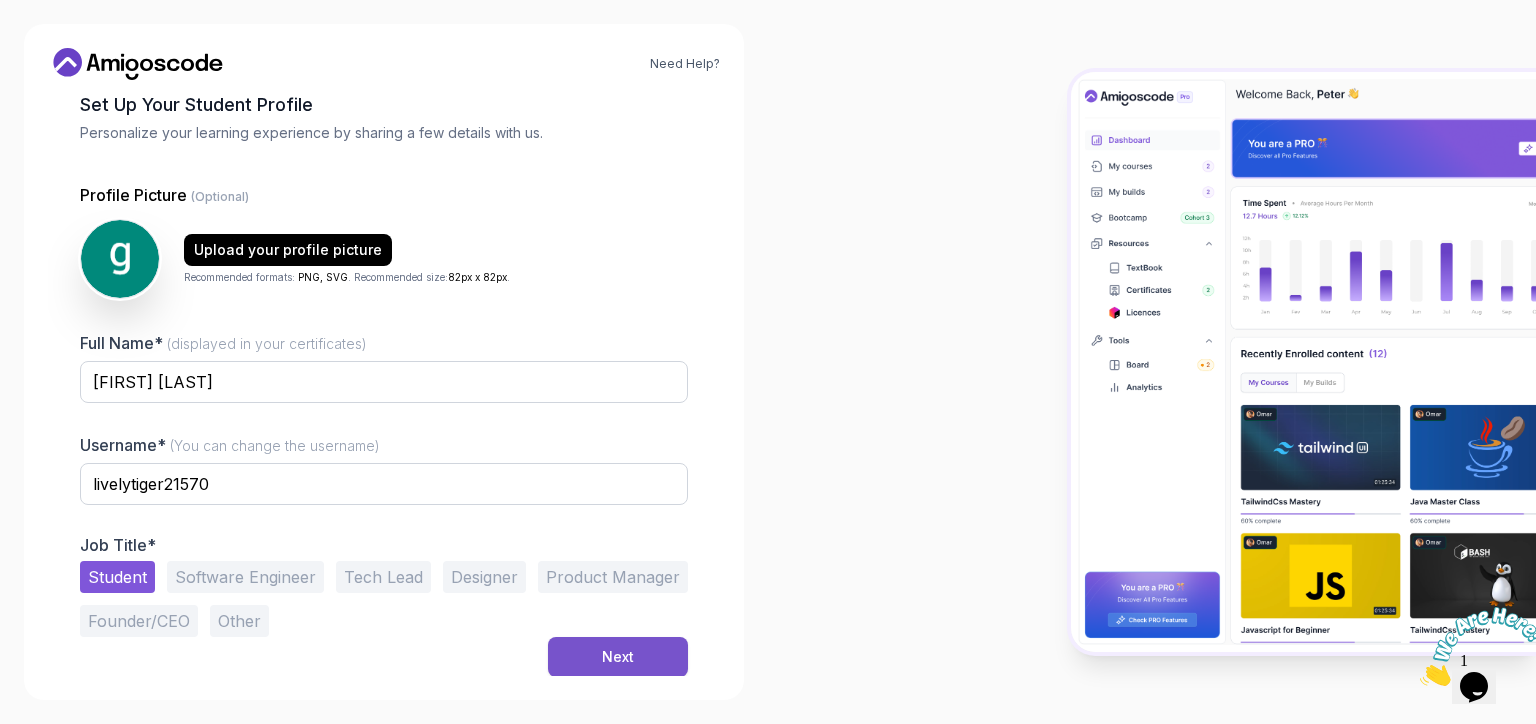 scroll, scrollTop: 0, scrollLeft: 0, axis: both 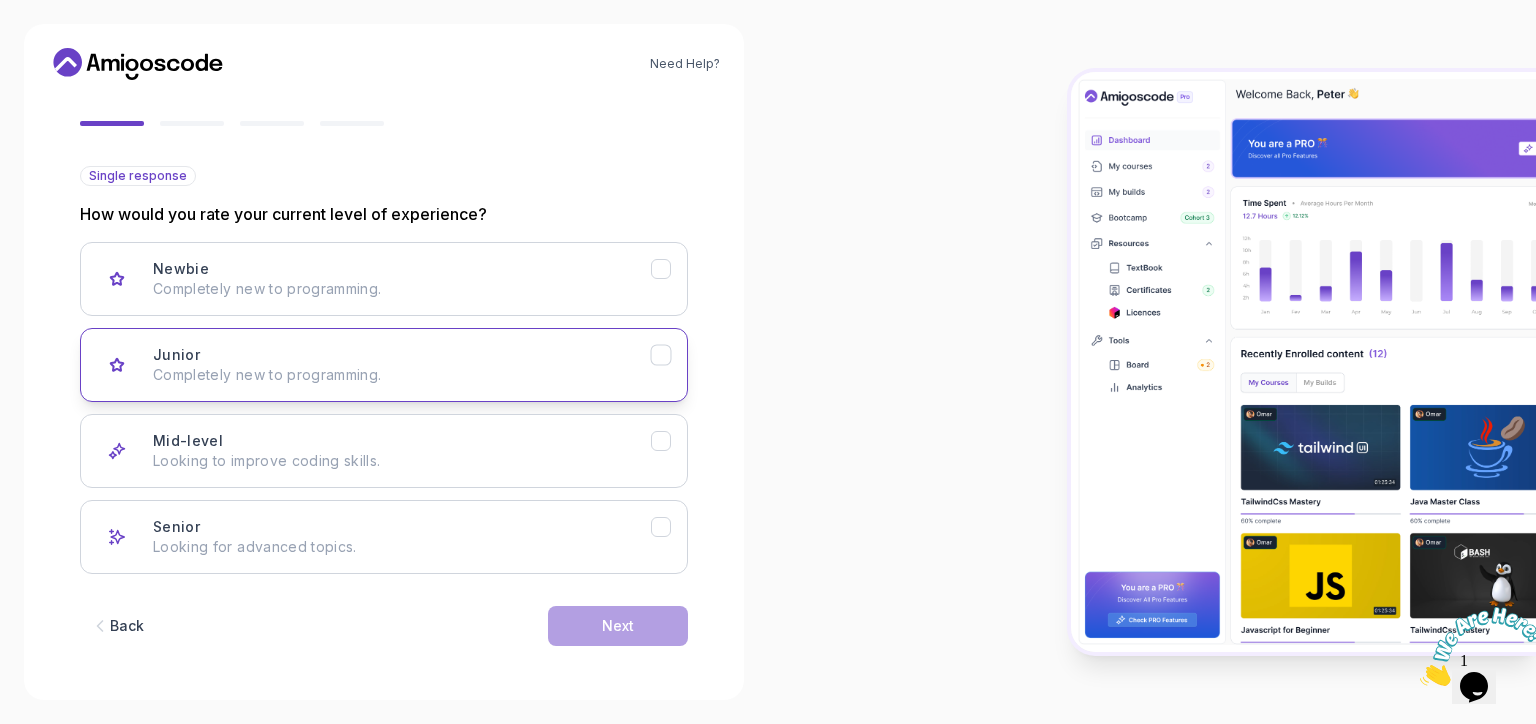 click on "Junior Completely new to programming." at bounding box center (402, 365) 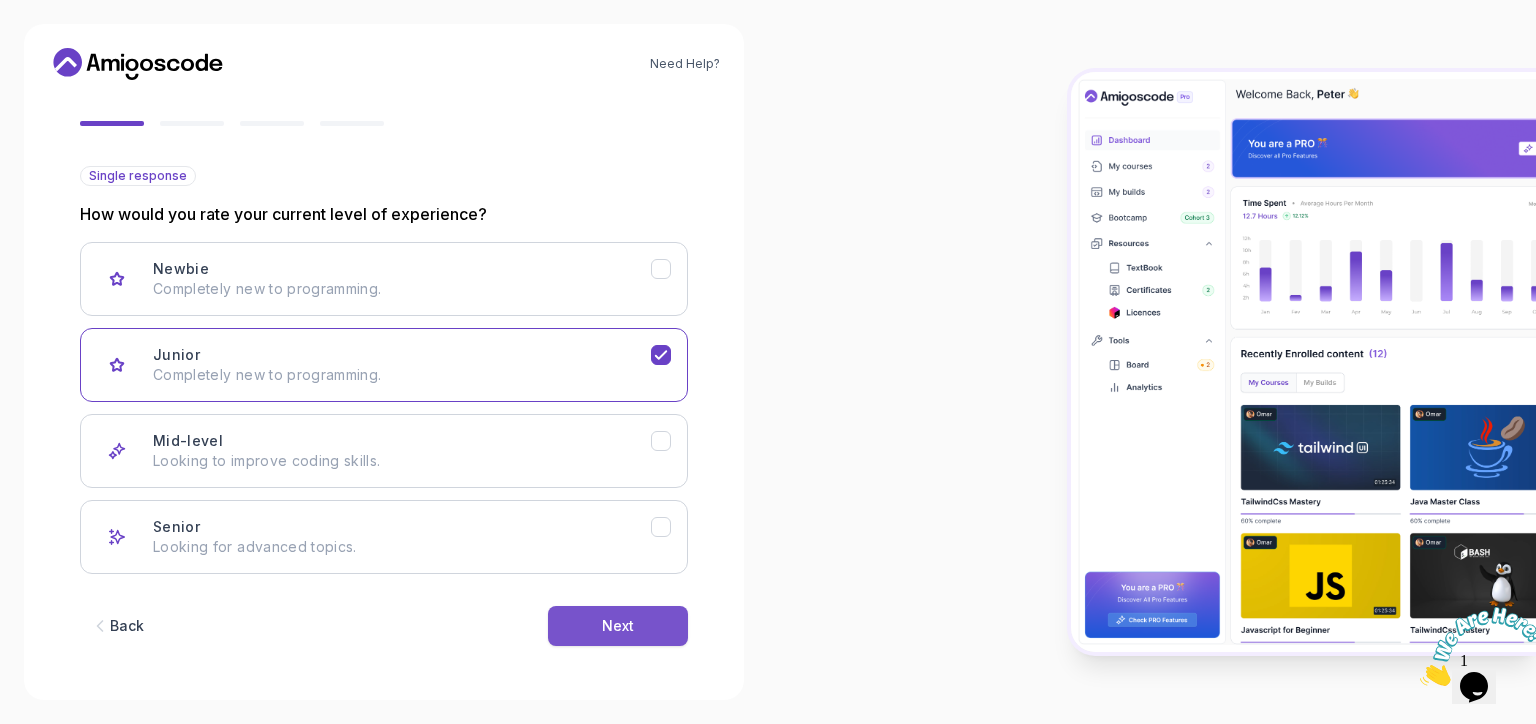 click on "Next" at bounding box center [618, 626] 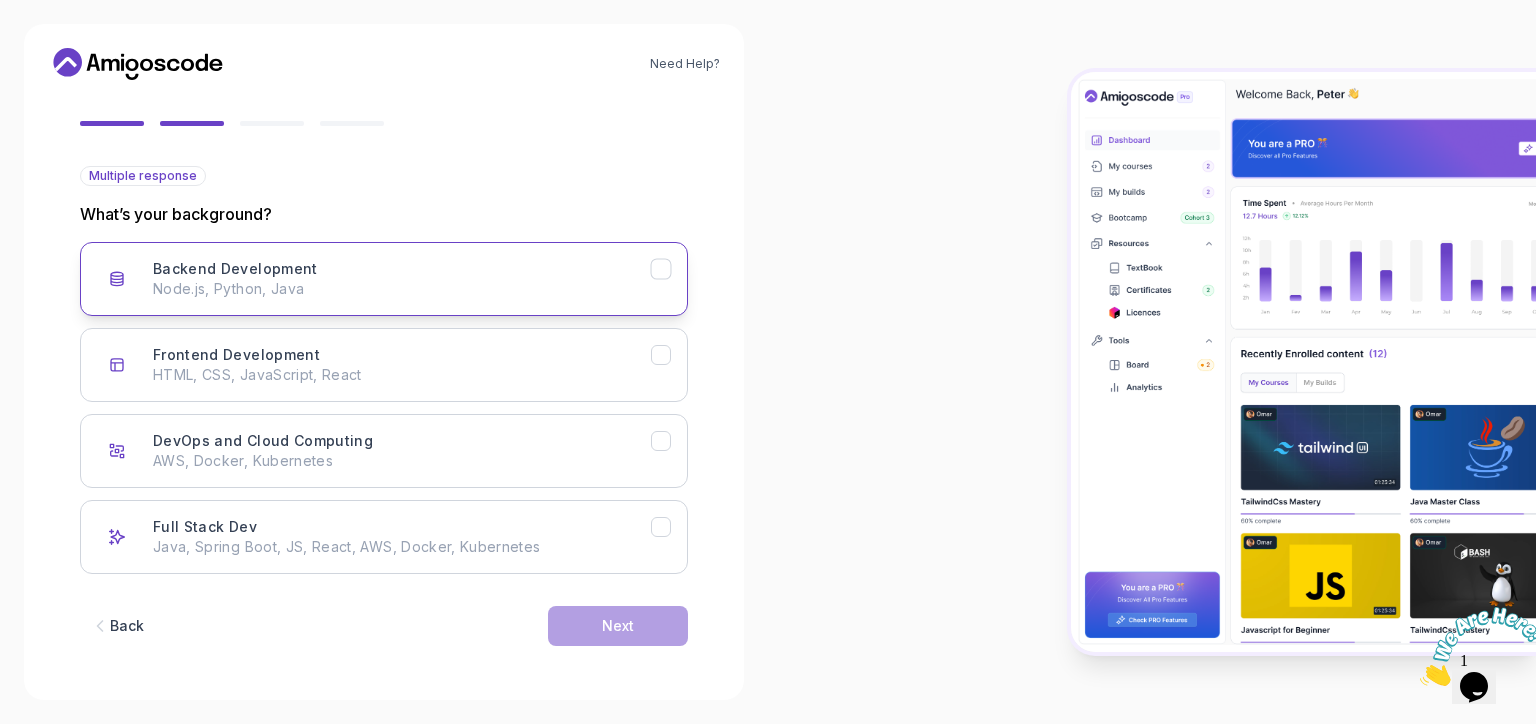 click on "Backend Development Node.js, Python, Java" at bounding box center (402, 279) 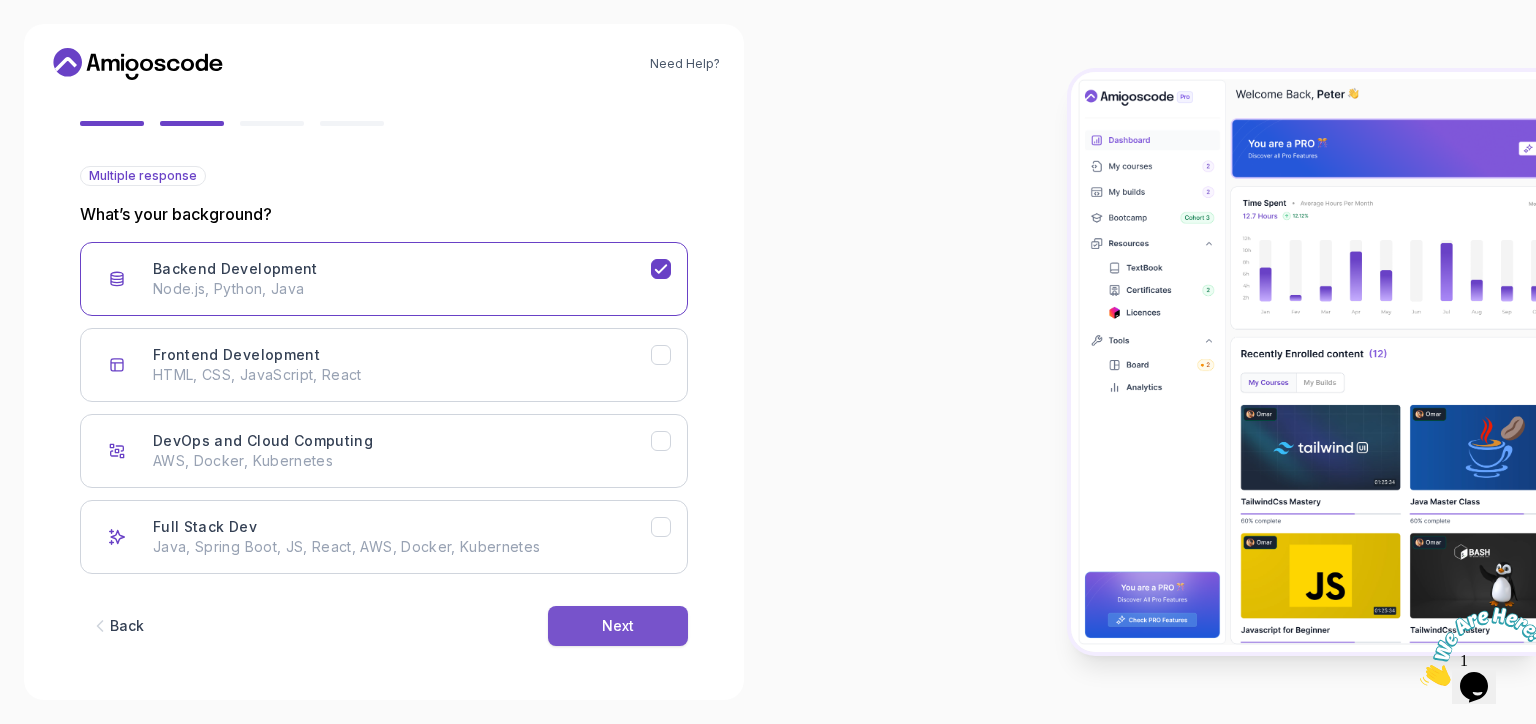 click on "Next" at bounding box center [618, 626] 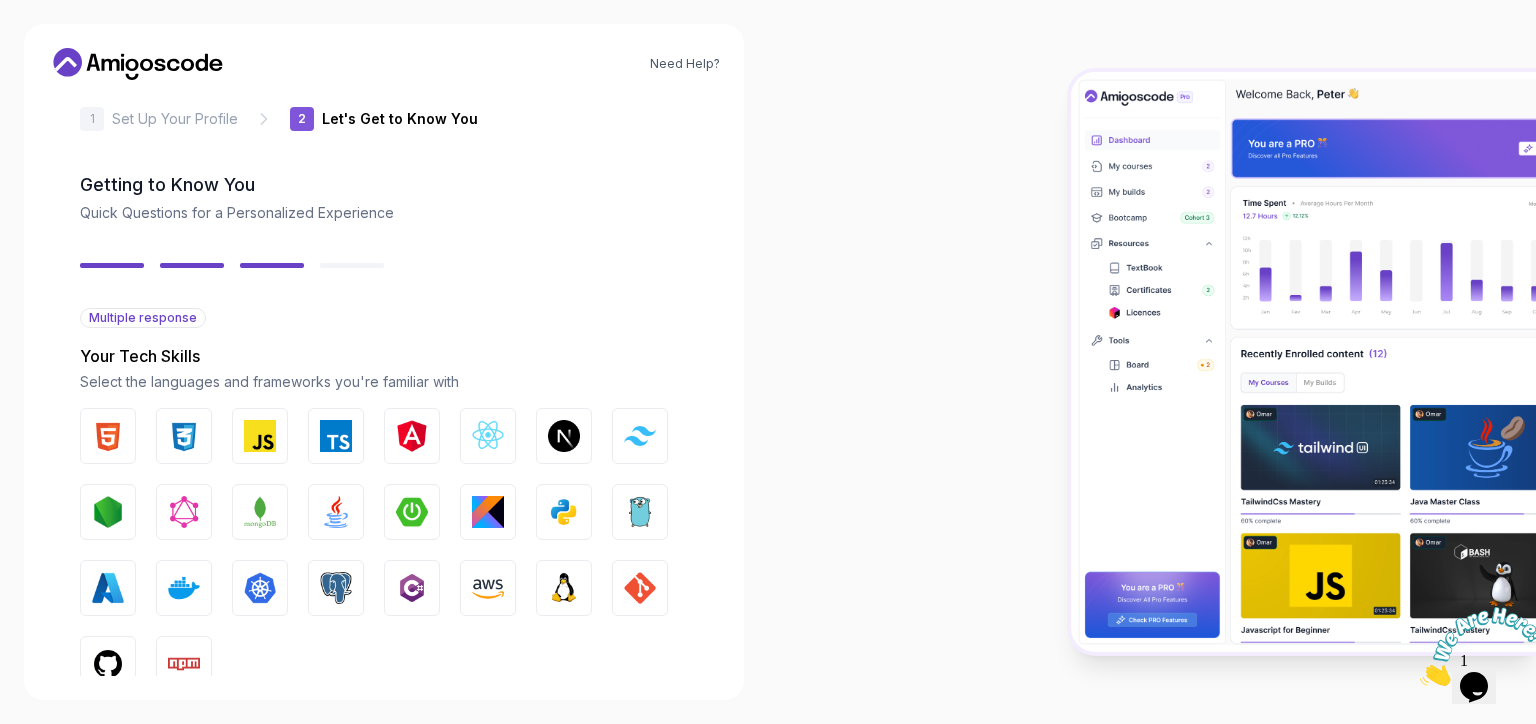 scroll, scrollTop: 19, scrollLeft: 0, axis: vertical 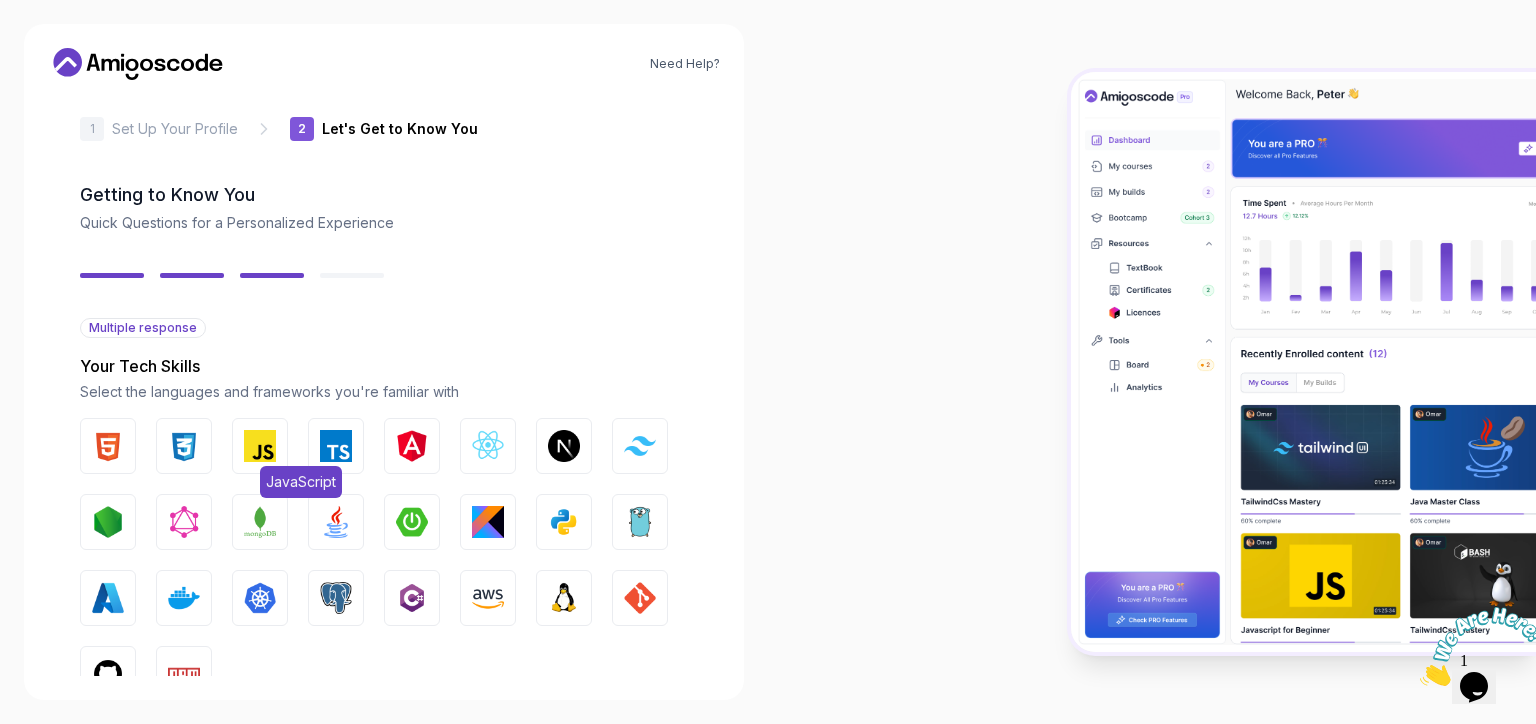 click at bounding box center (260, 446) 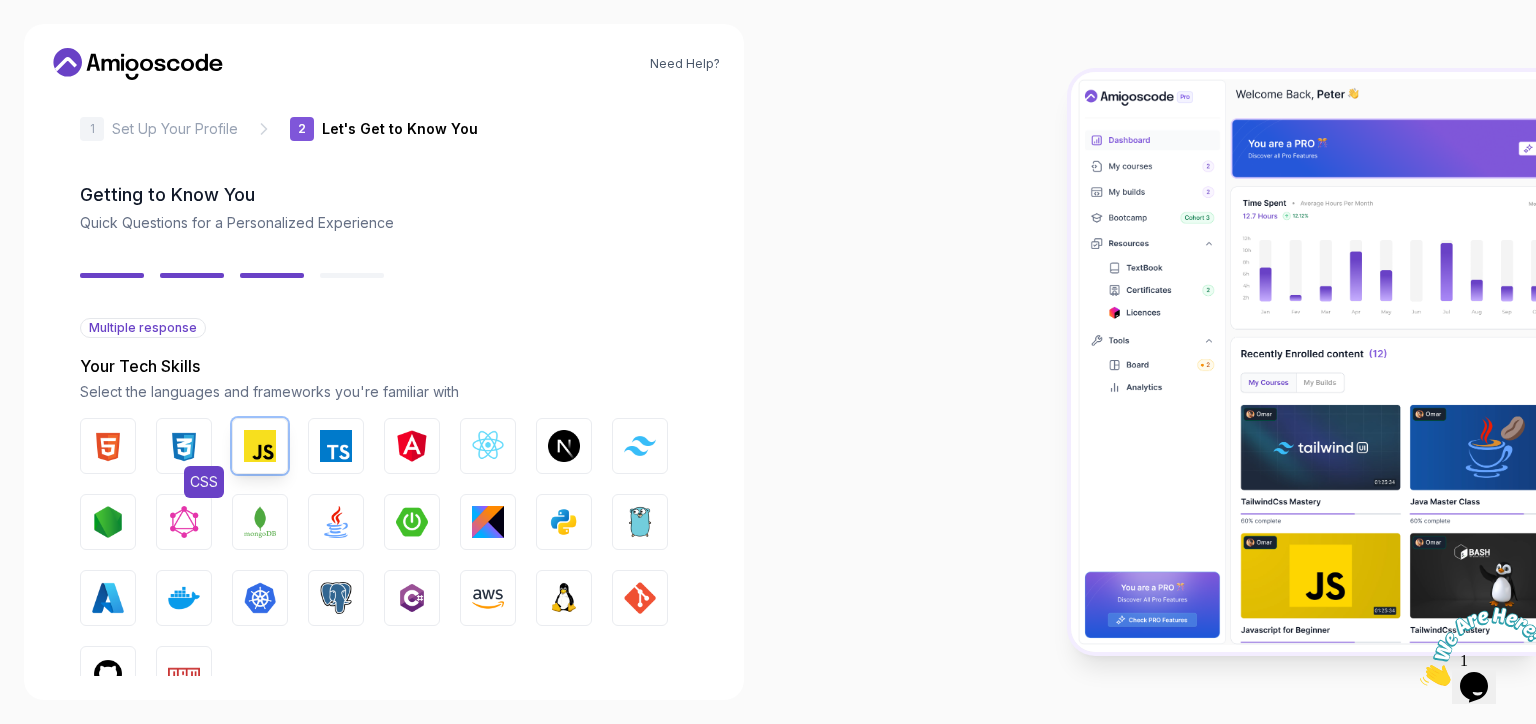 click at bounding box center (184, 446) 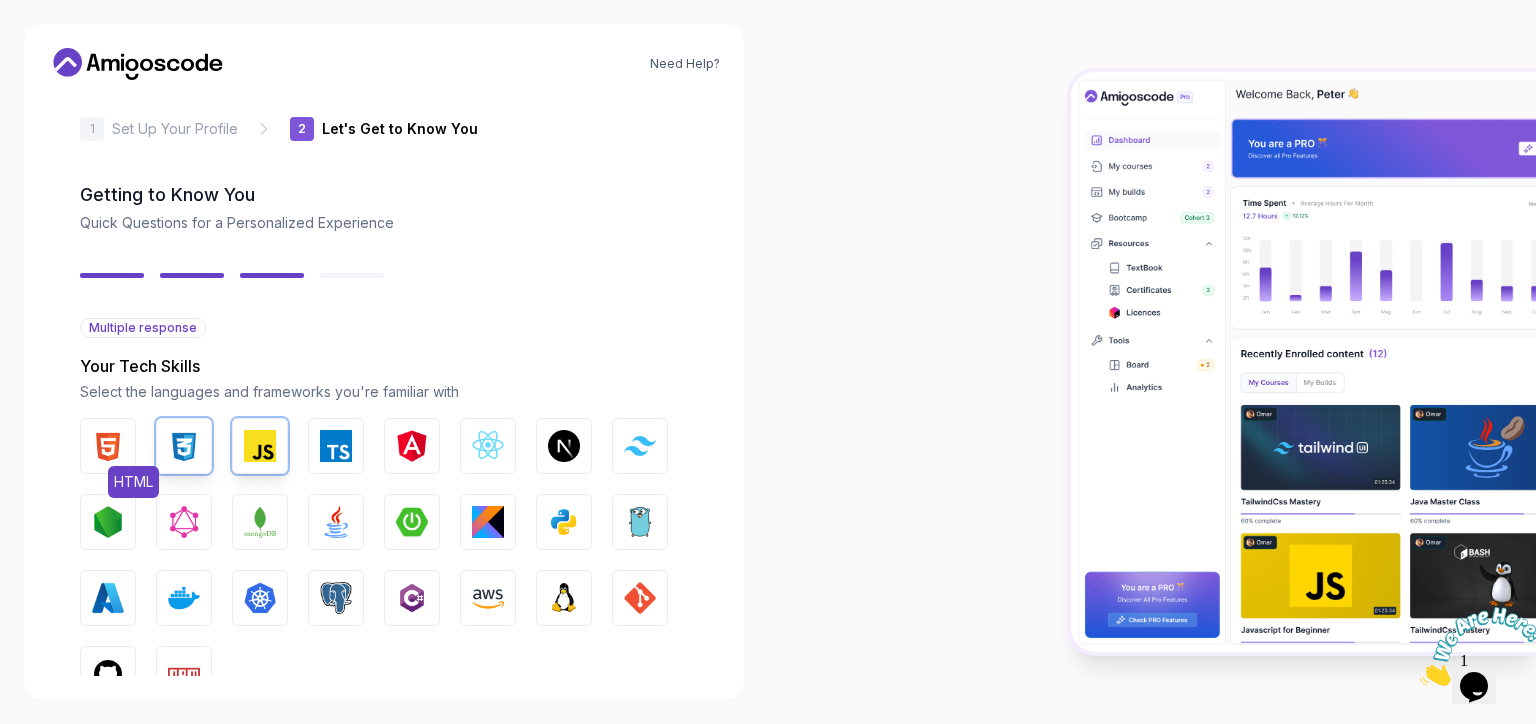 click on "HTML" at bounding box center (108, 446) 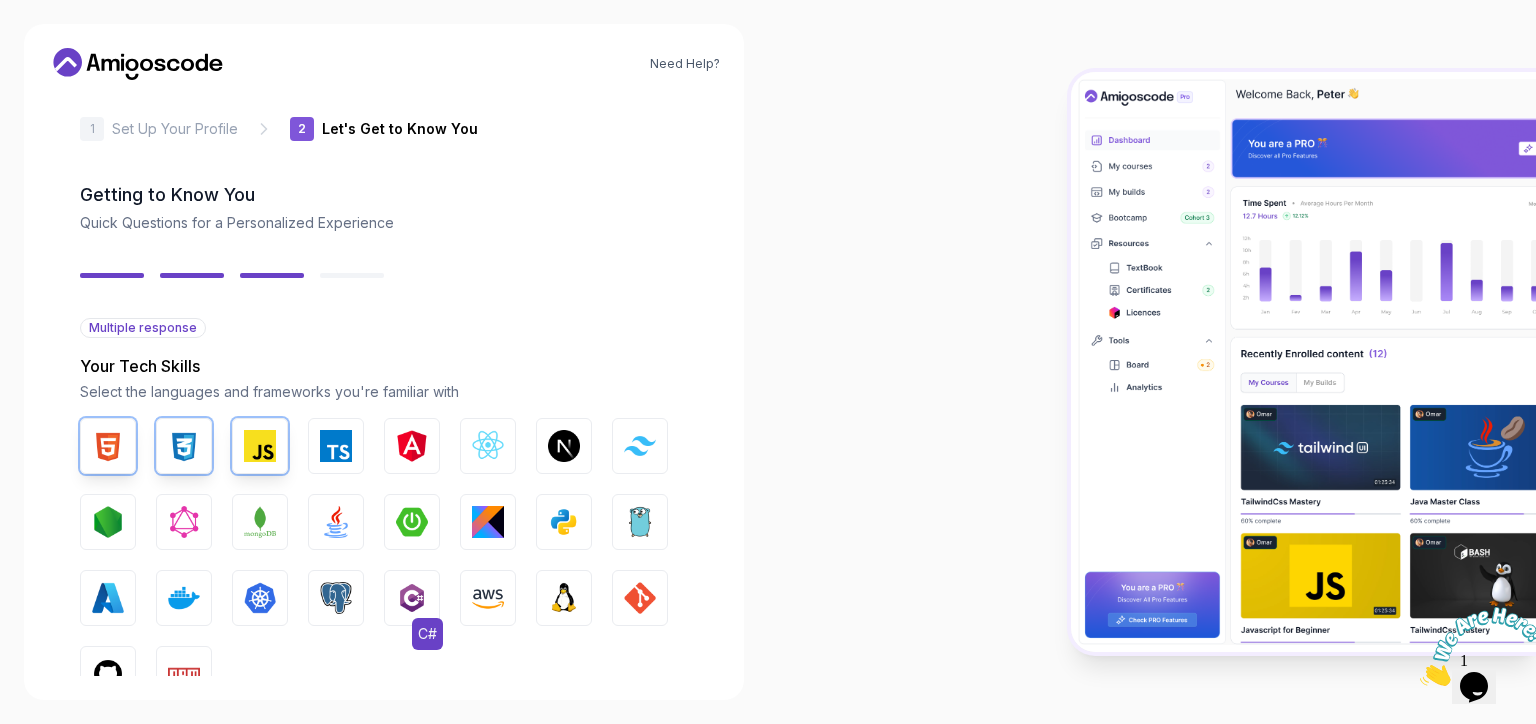 click at bounding box center [412, 598] 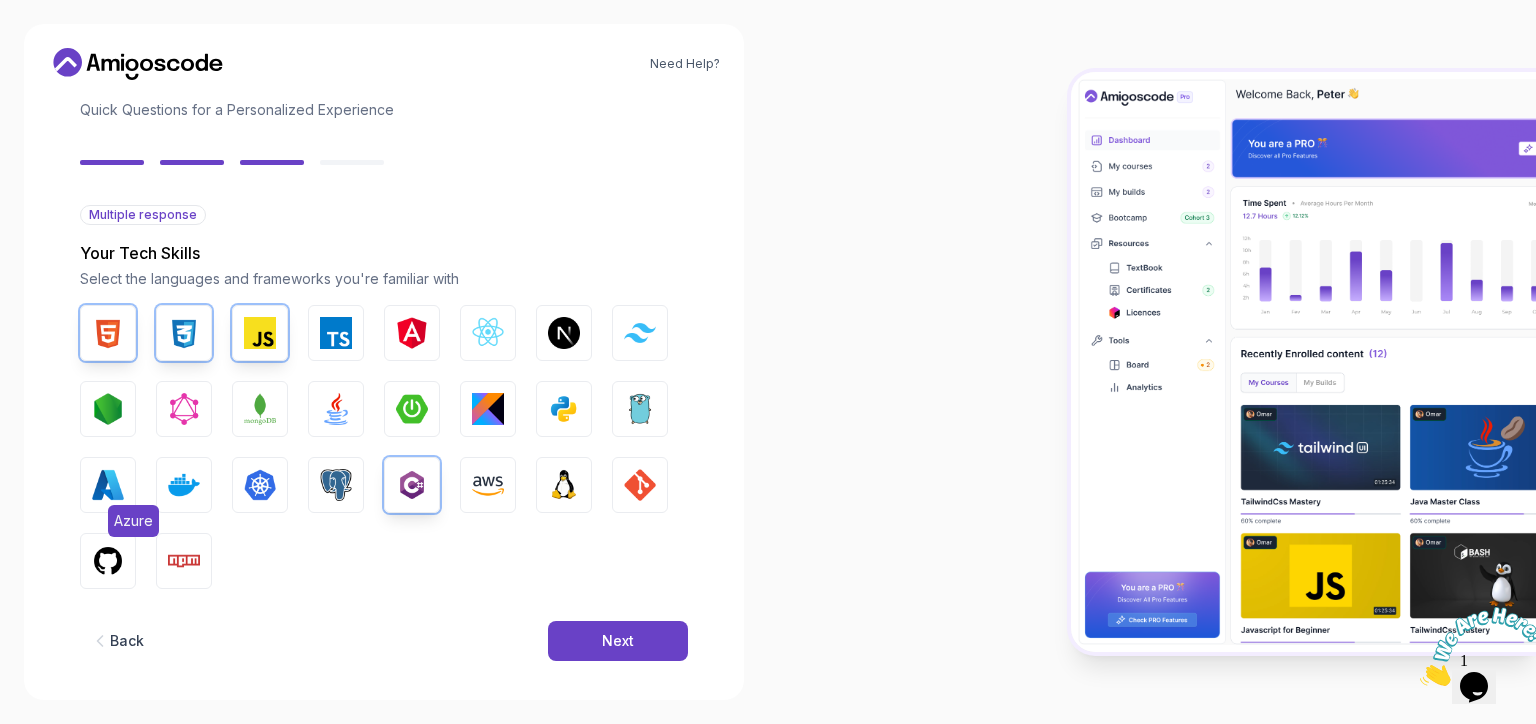scroll, scrollTop: 148, scrollLeft: 0, axis: vertical 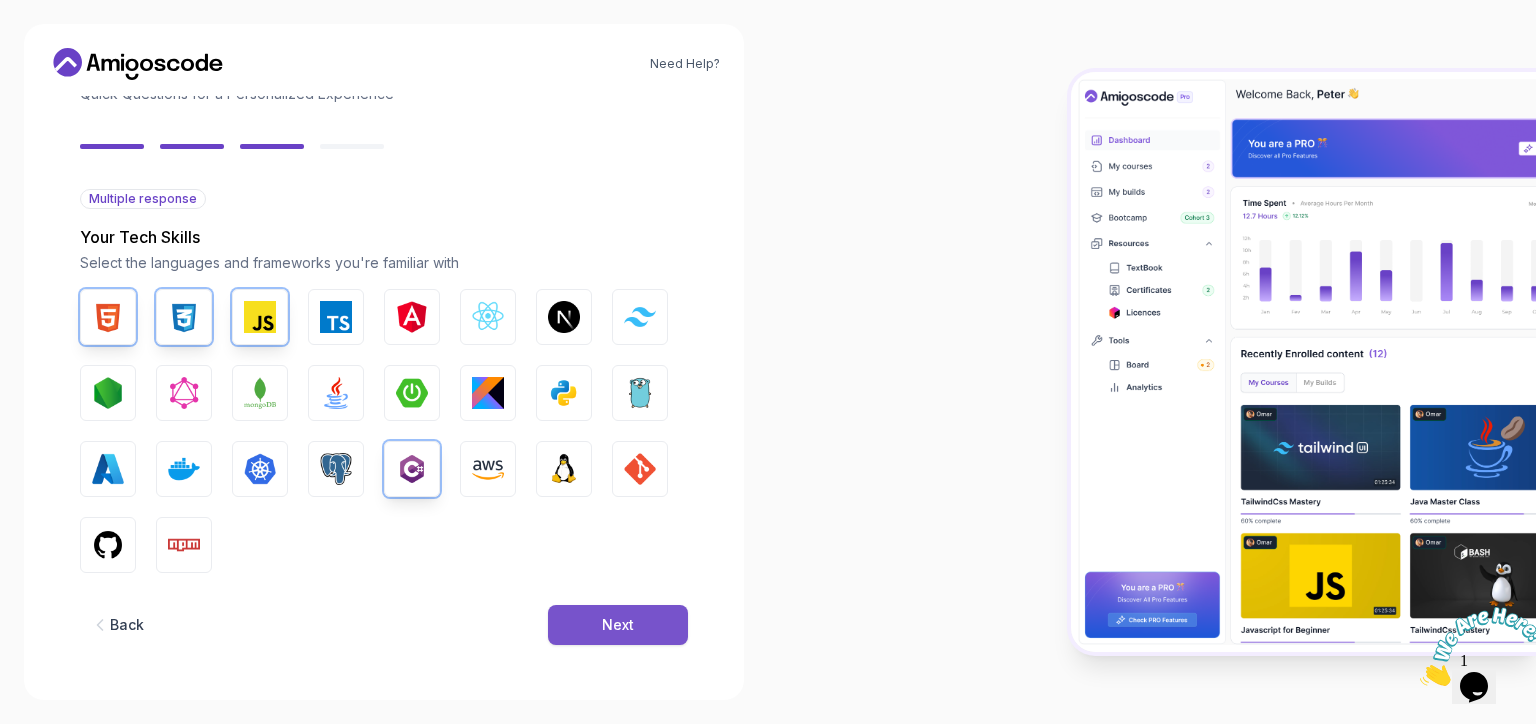 click on "Next" at bounding box center (618, 625) 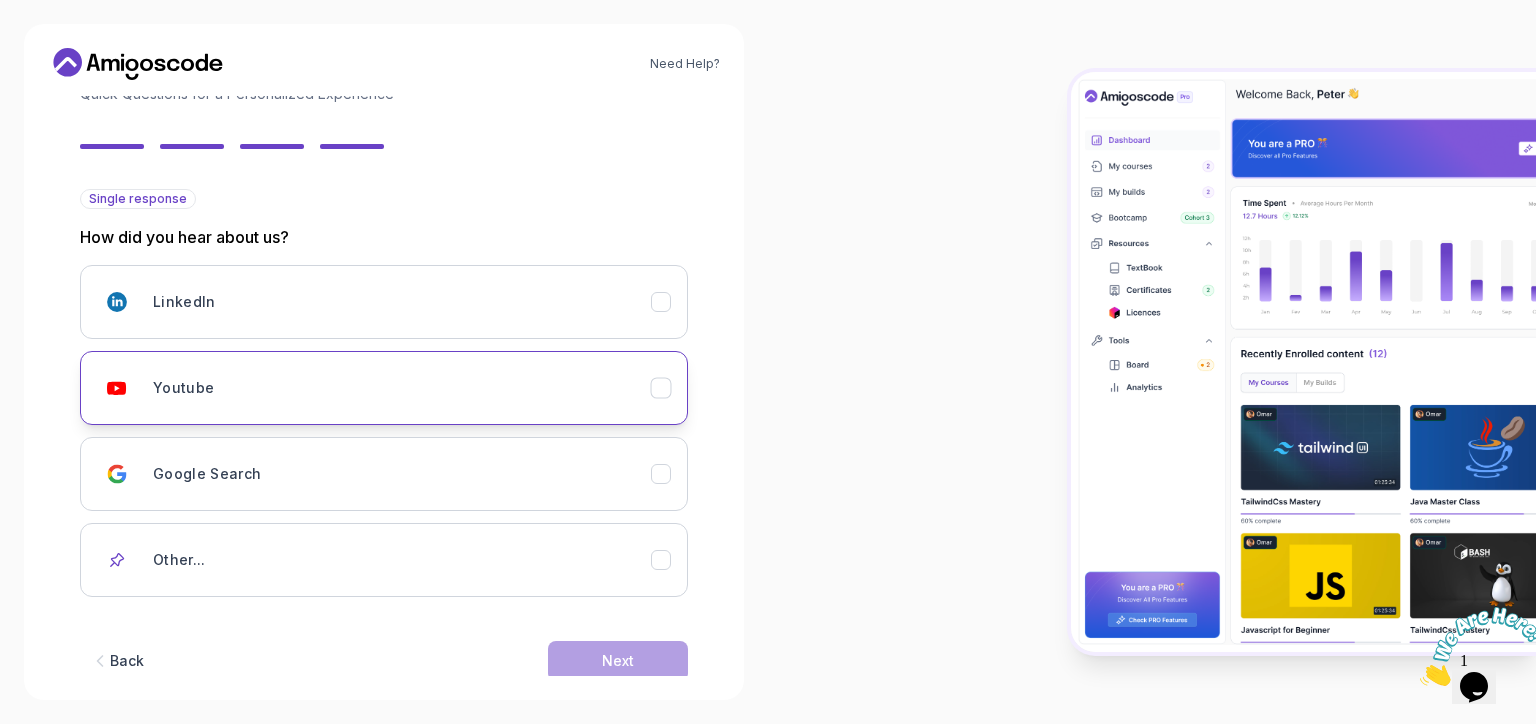 click on "Youtube" at bounding box center [402, 388] 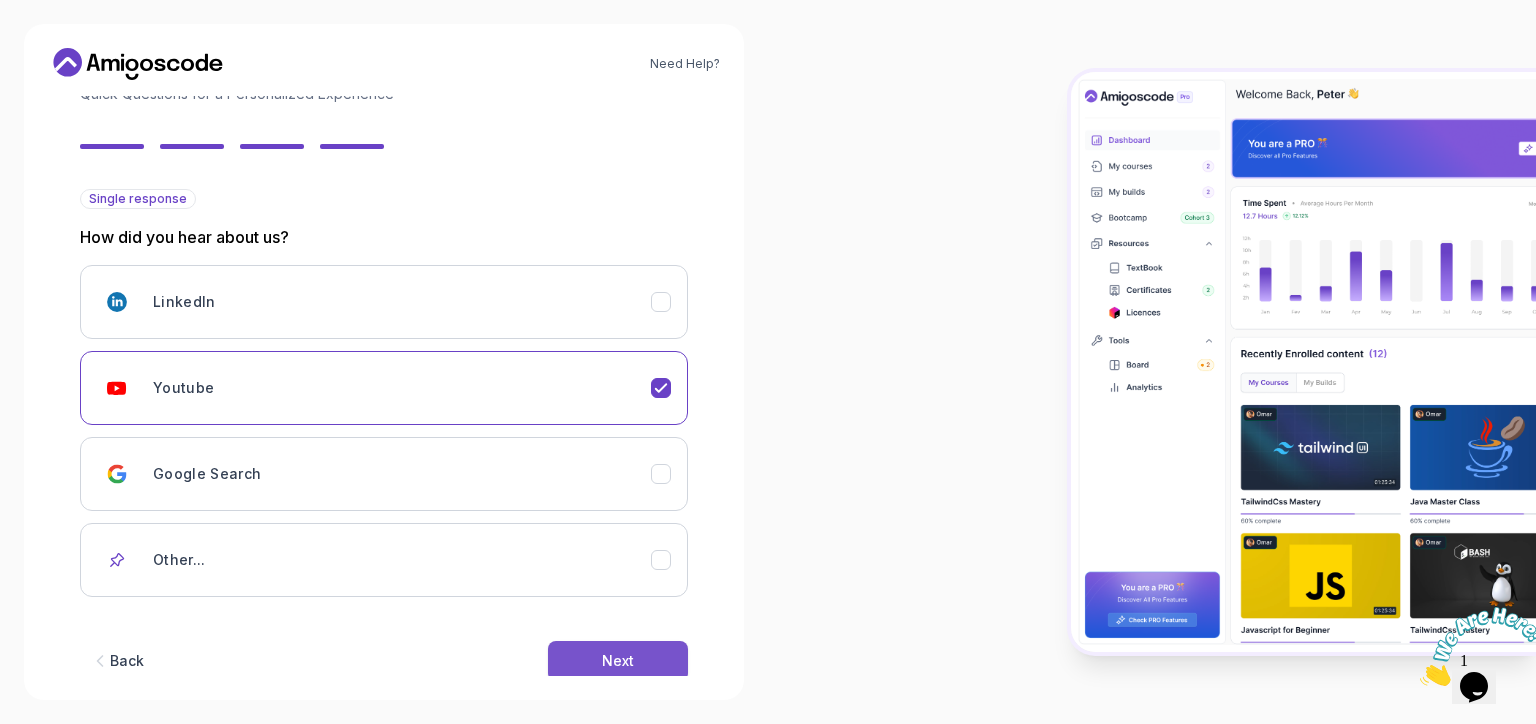 click on "Next" at bounding box center [618, 661] 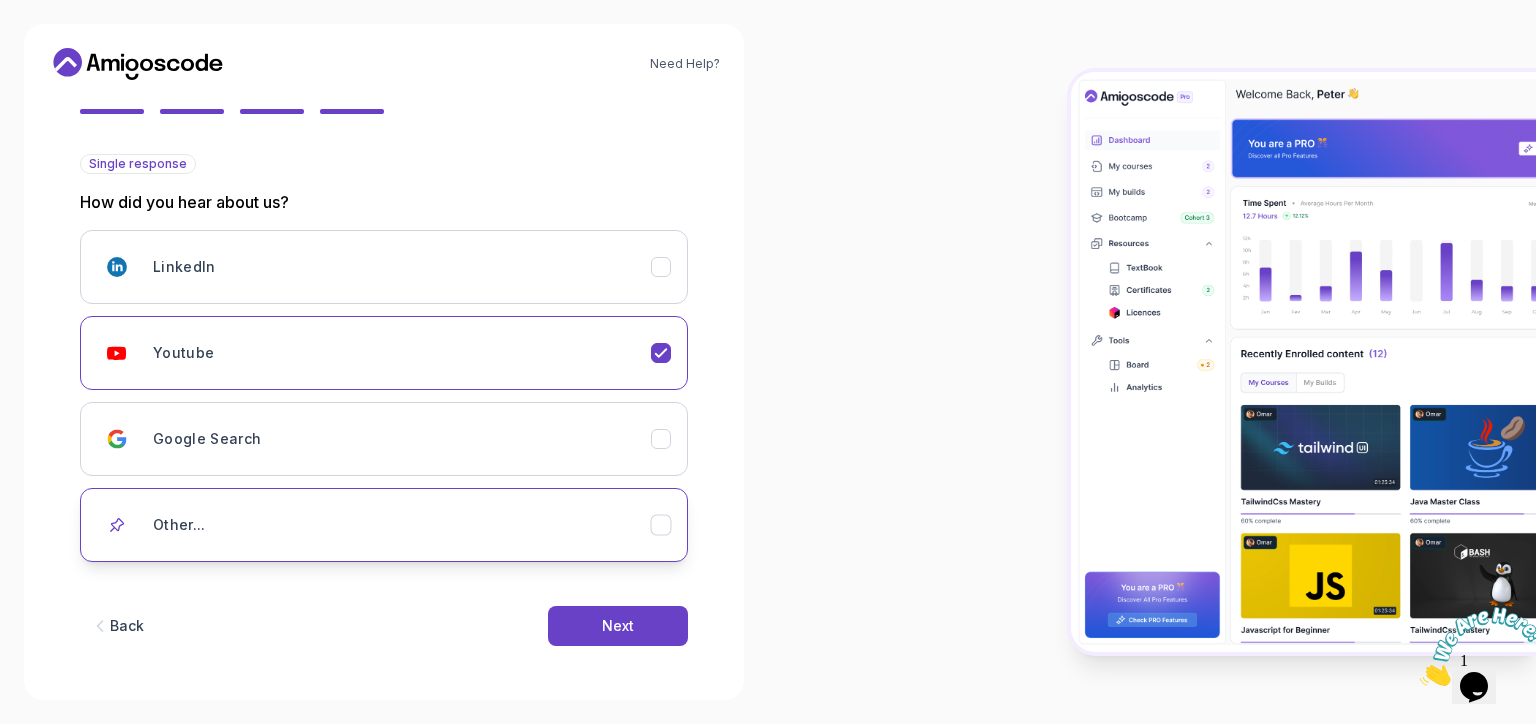 scroll, scrollTop: 0, scrollLeft: 0, axis: both 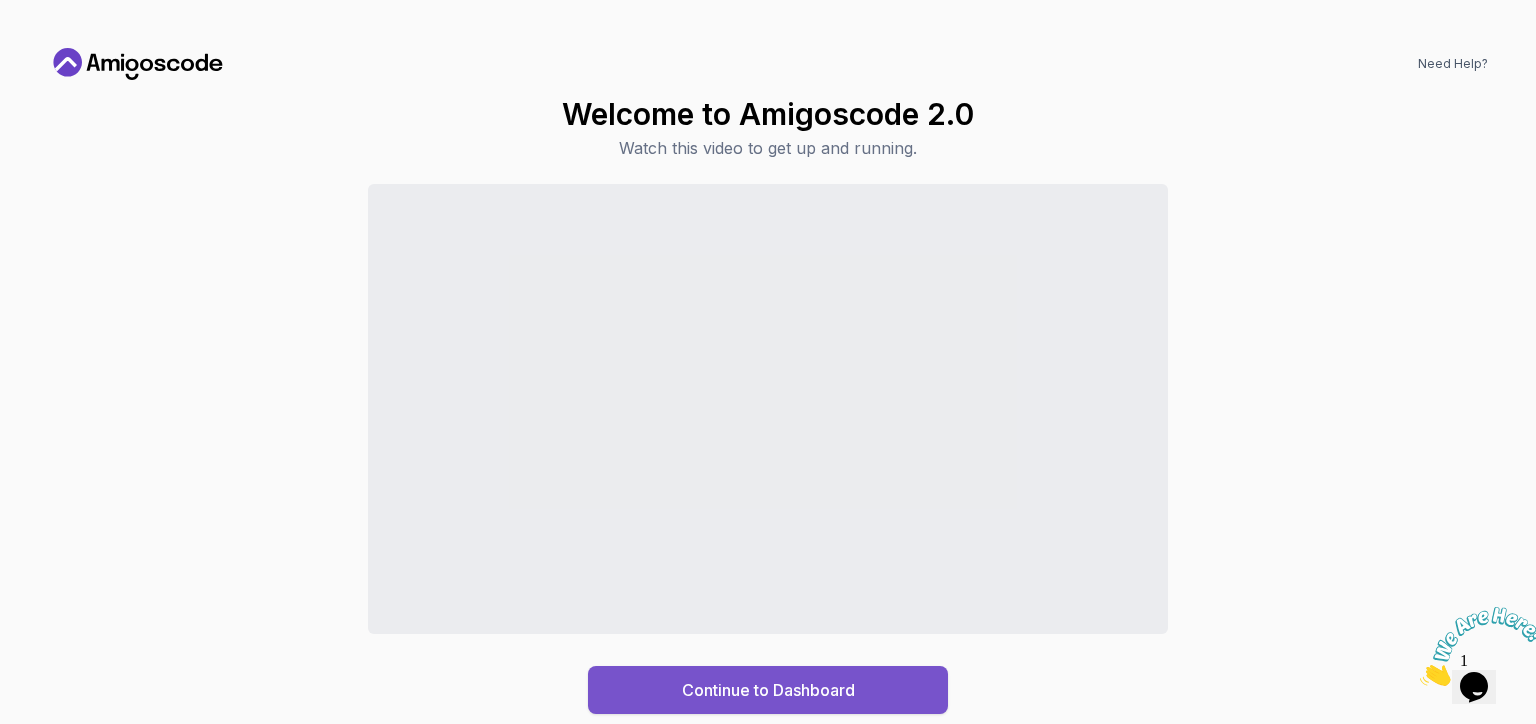 click on "Continue to Dashboard" at bounding box center [768, 690] 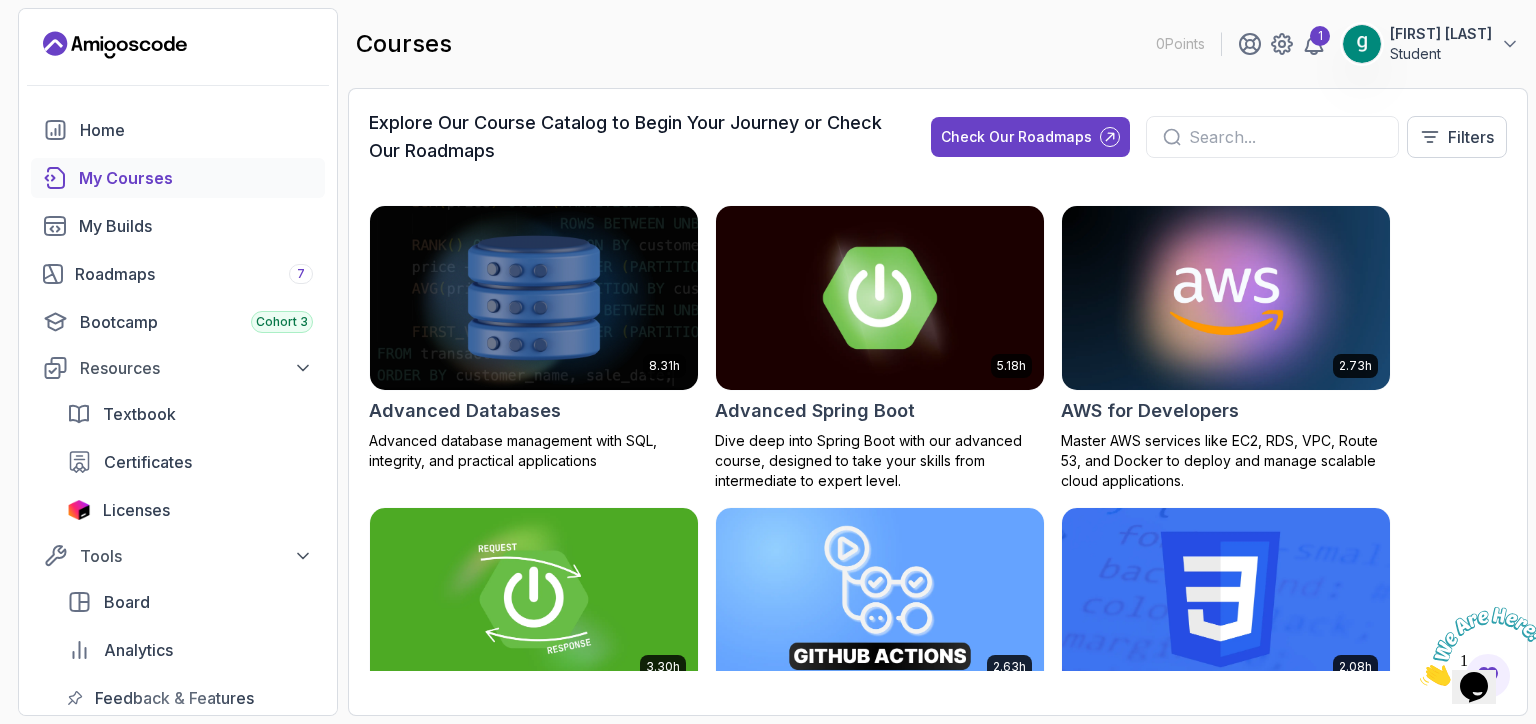 click at bounding box center [880, 297] 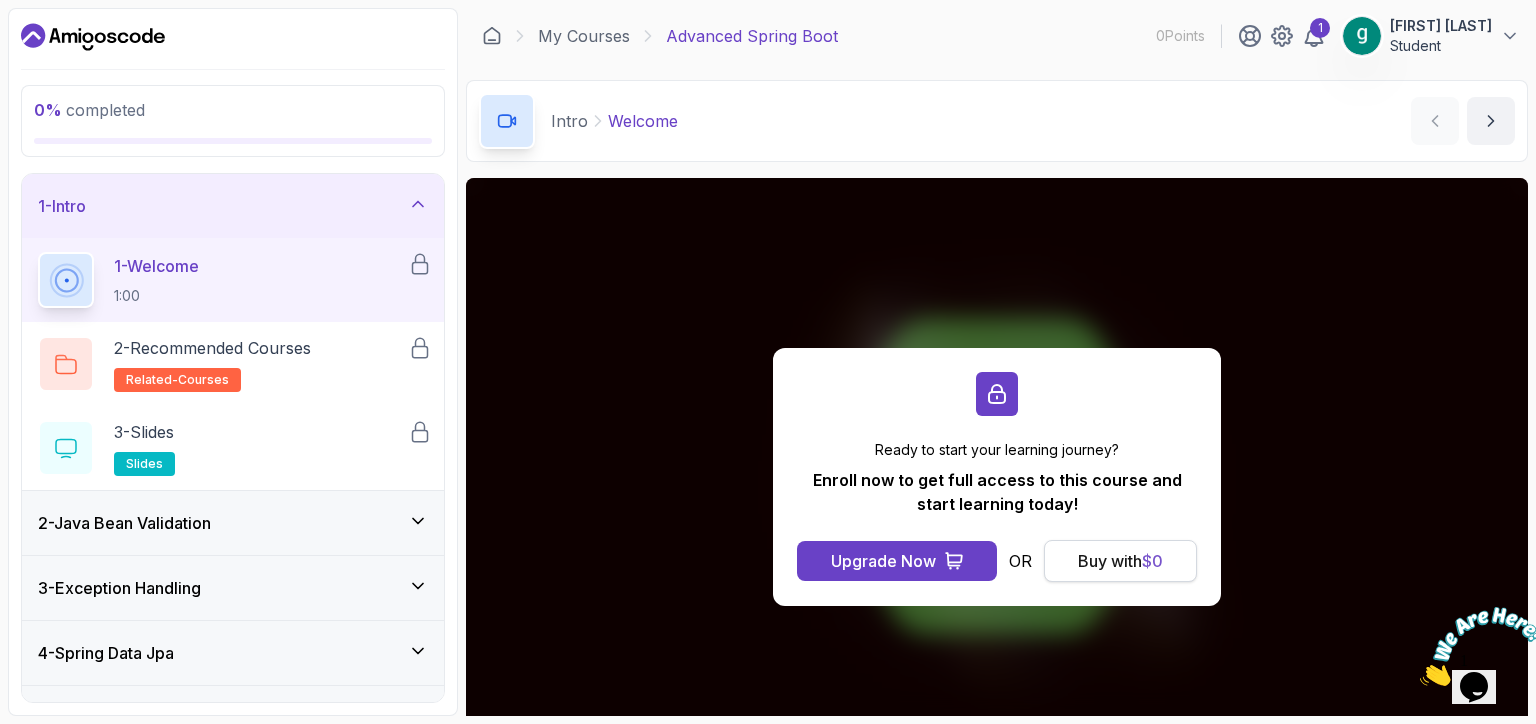 click on "Buy with  $ 0" at bounding box center (1120, 561) 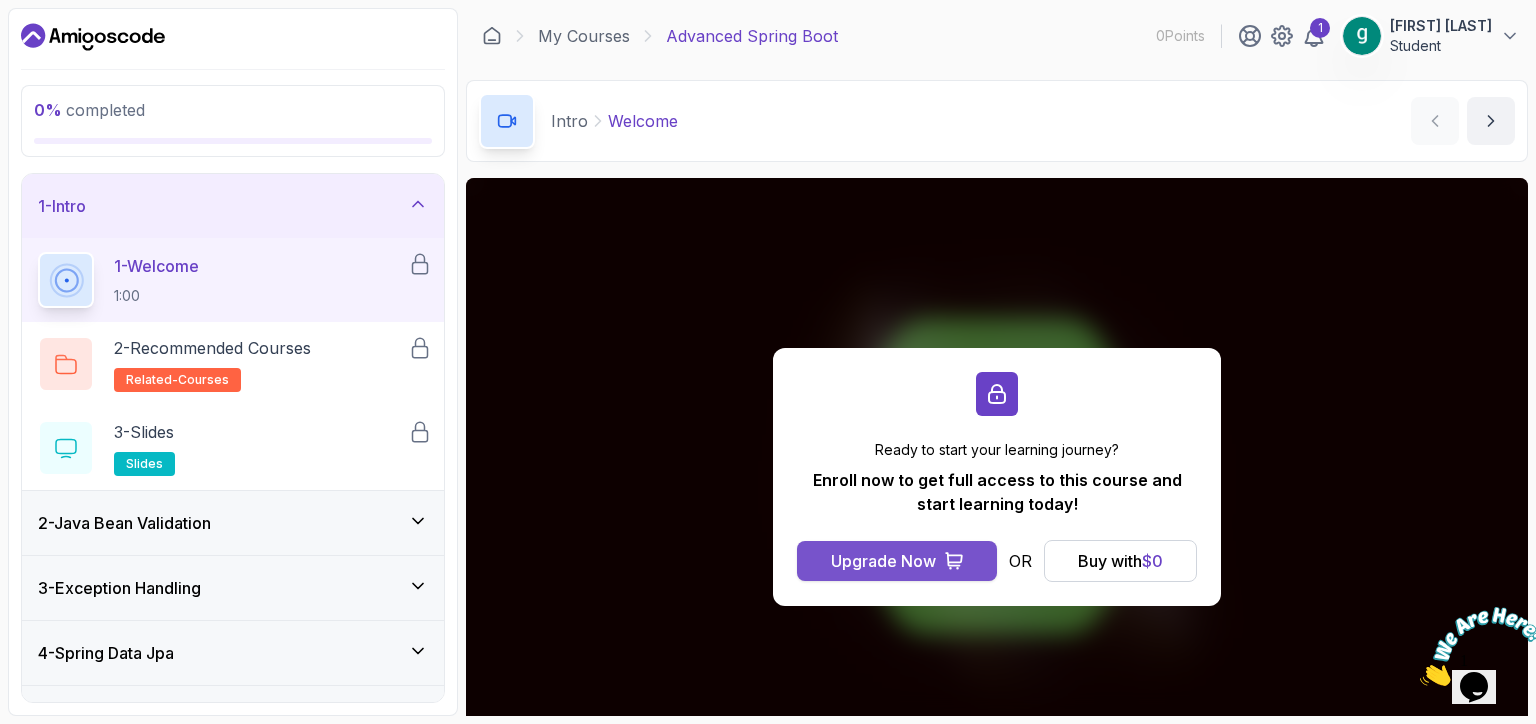 click on "Upgrade Now" at bounding box center [883, 561] 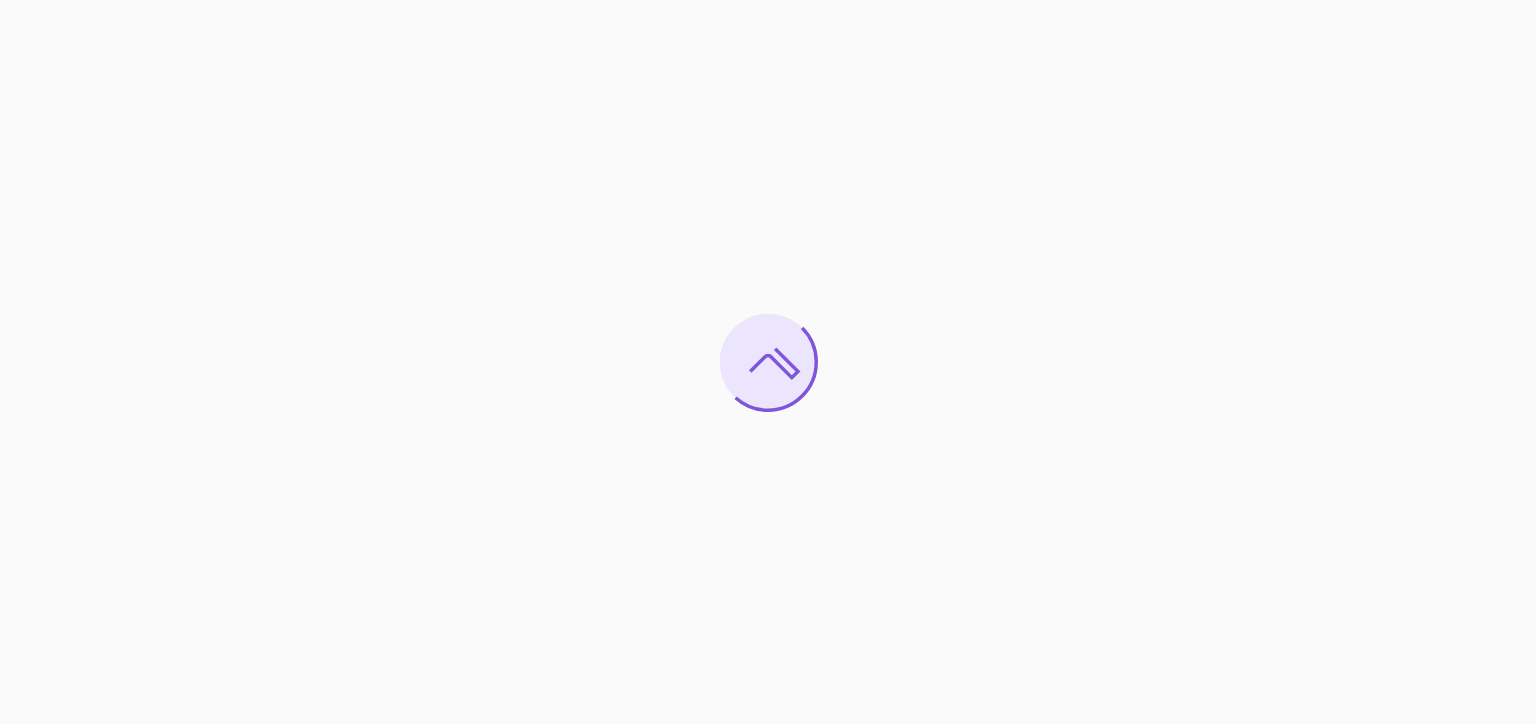 scroll, scrollTop: 0, scrollLeft: 0, axis: both 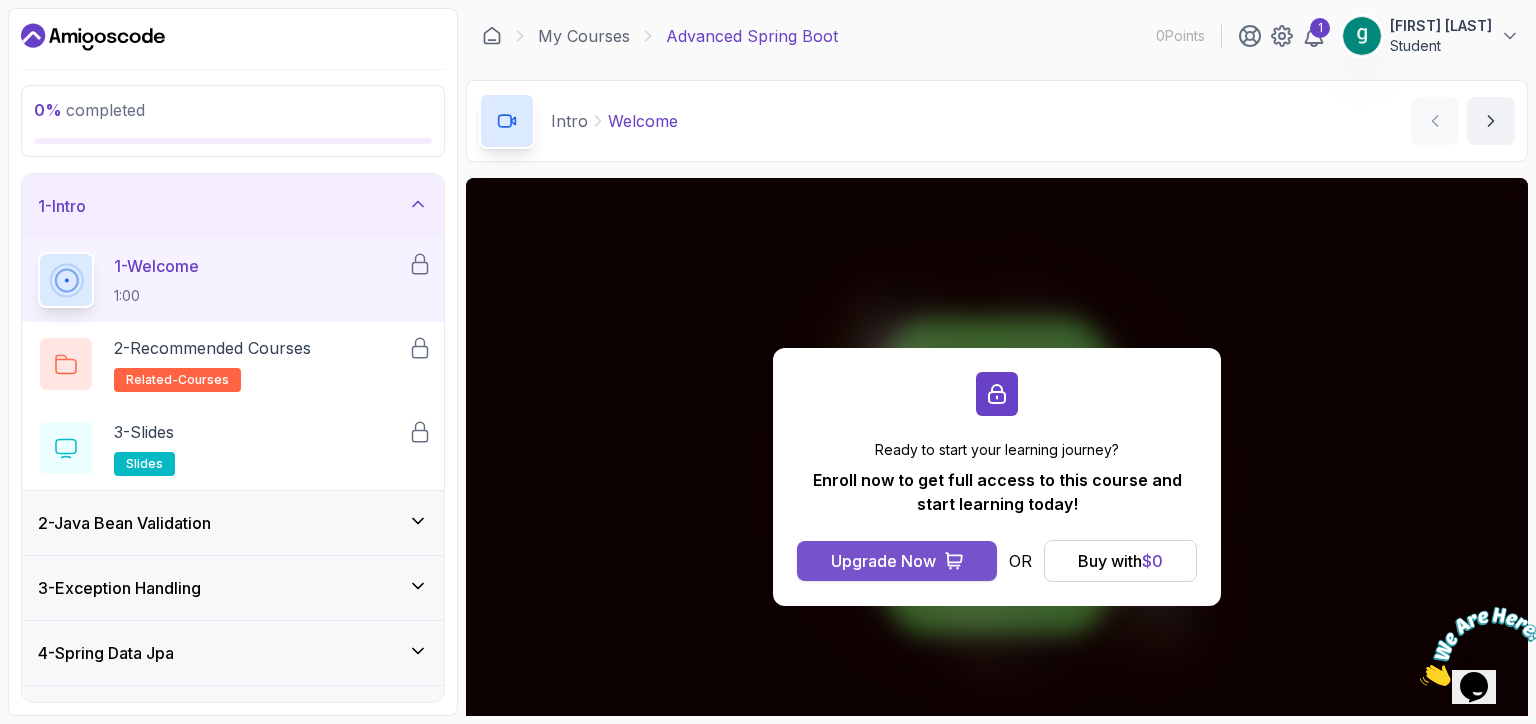 click on "Upgrade Now" at bounding box center [883, 561] 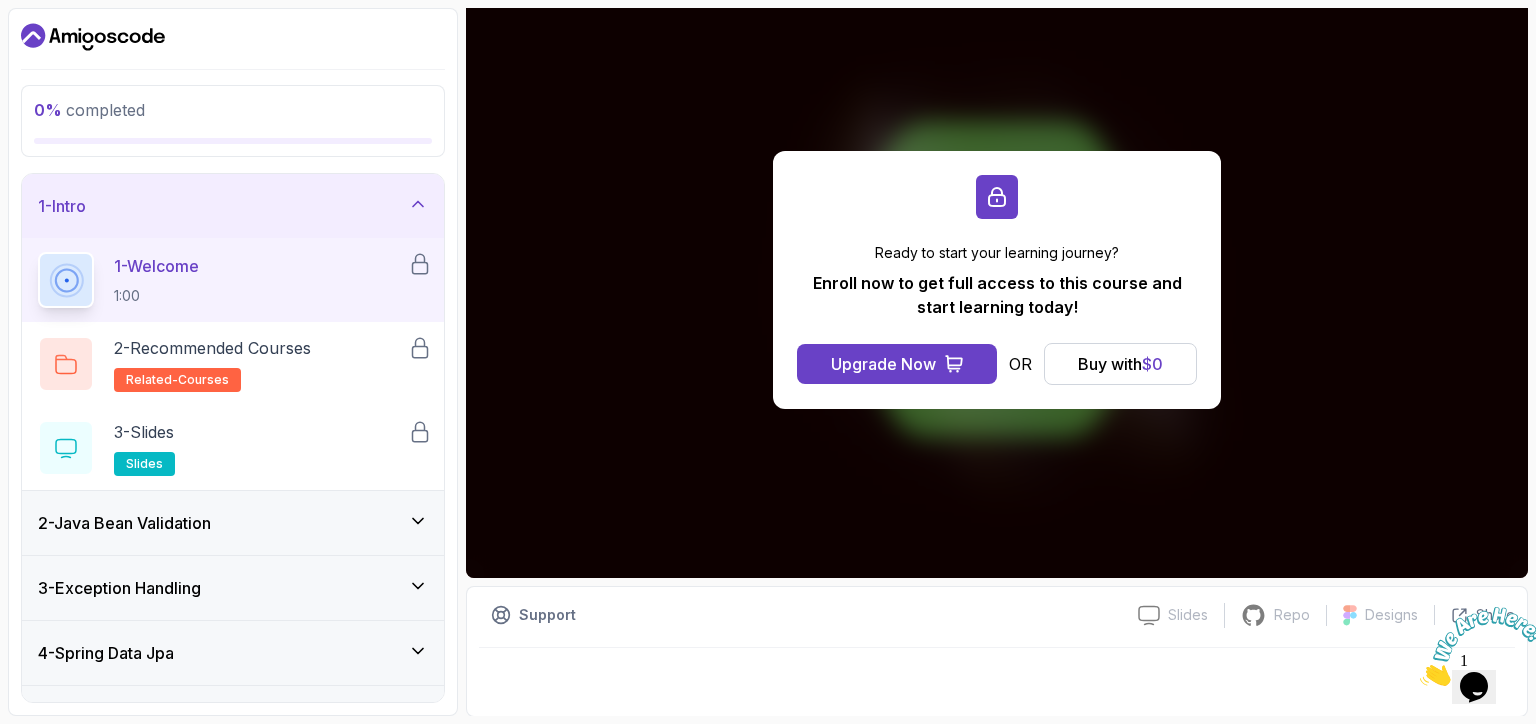 scroll, scrollTop: 0, scrollLeft: 0, axis: both 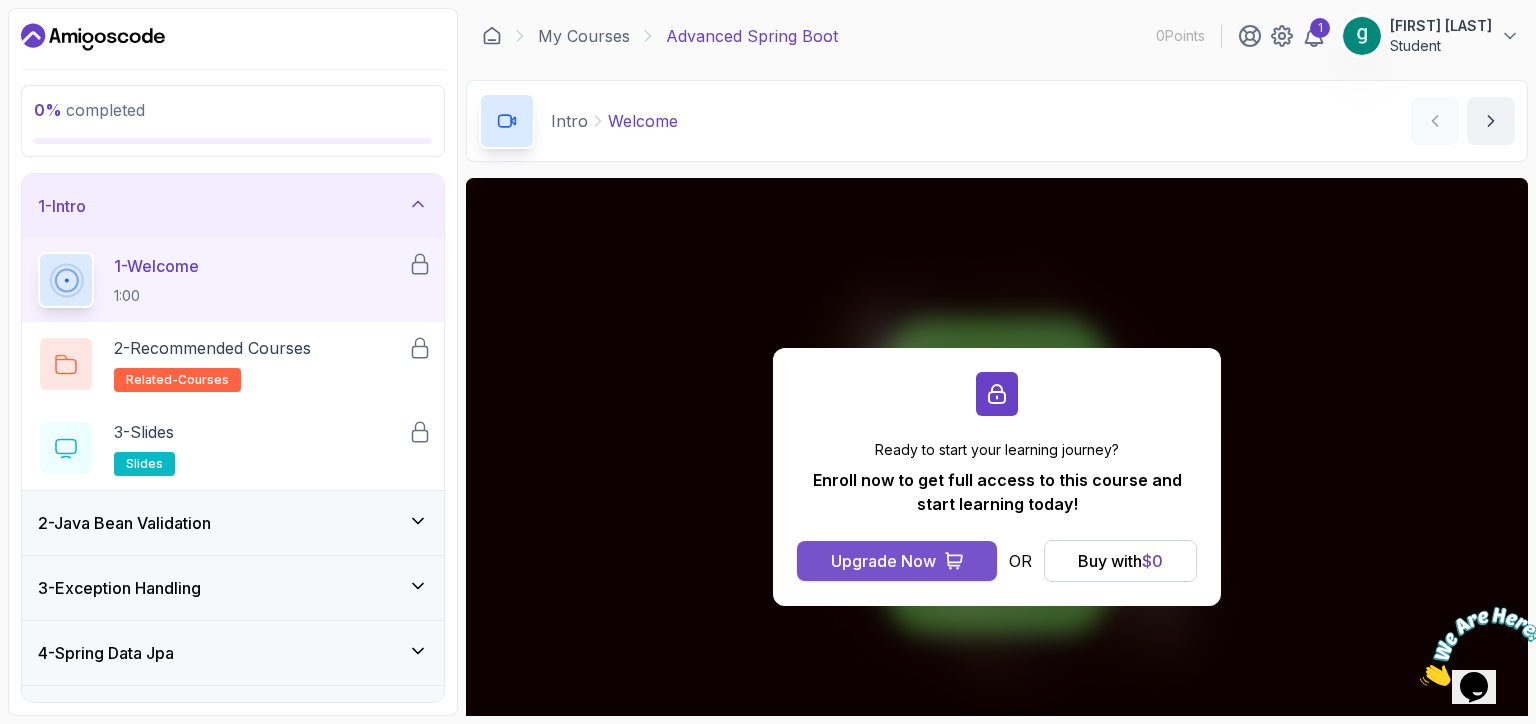 click on "Upgrade Now" at bounding box center (883, 561) 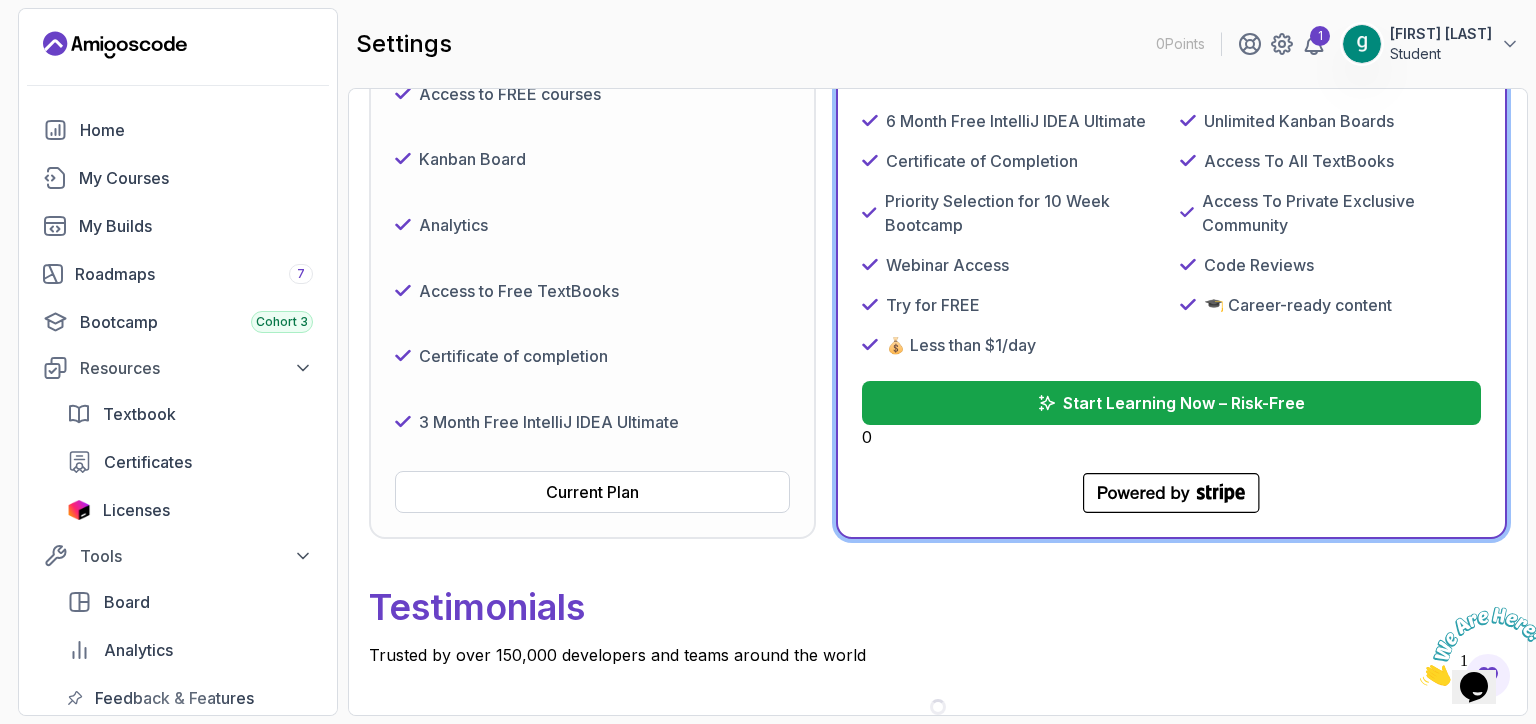 scroll, scrollTop: 441, scrollLeft: 0, axis: vertical 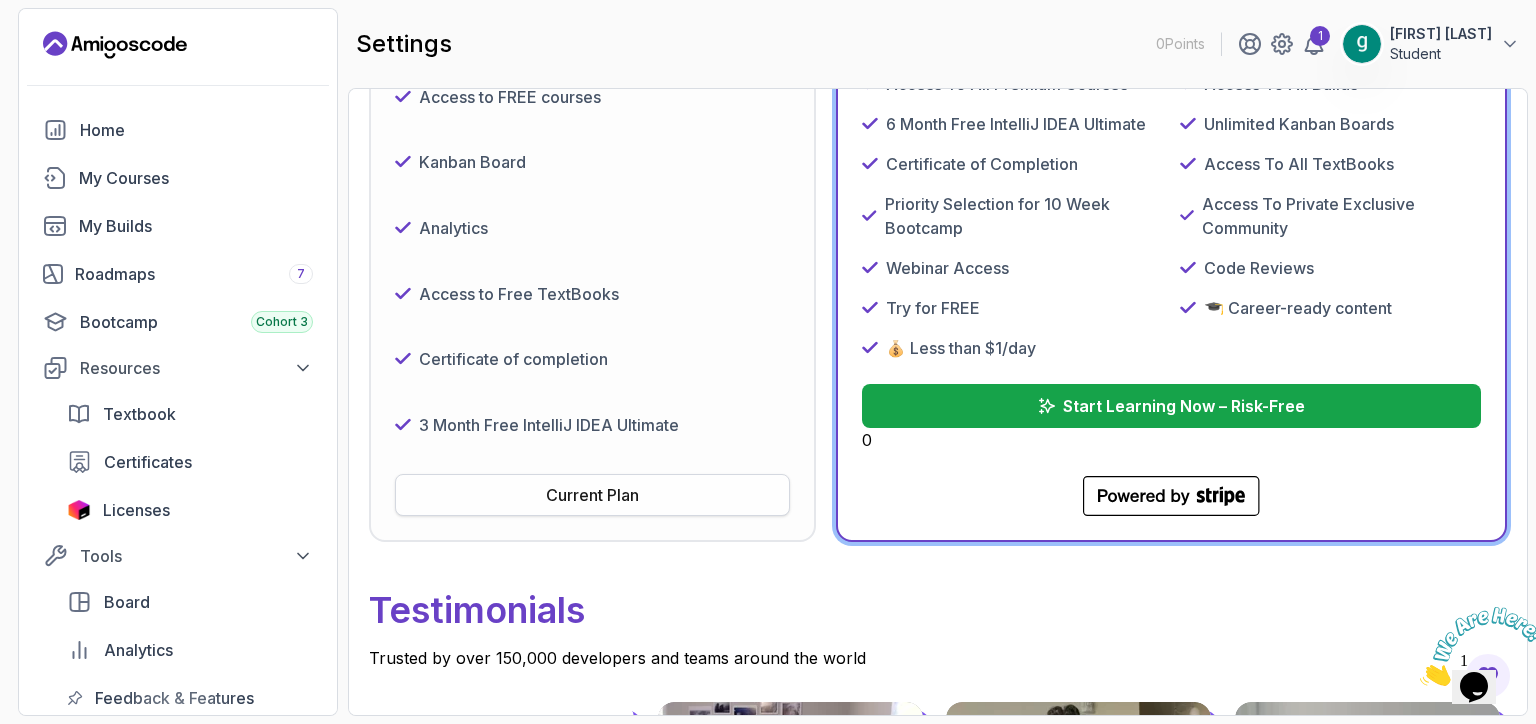 click on "Current Plan" at bounding box center [592, 495] 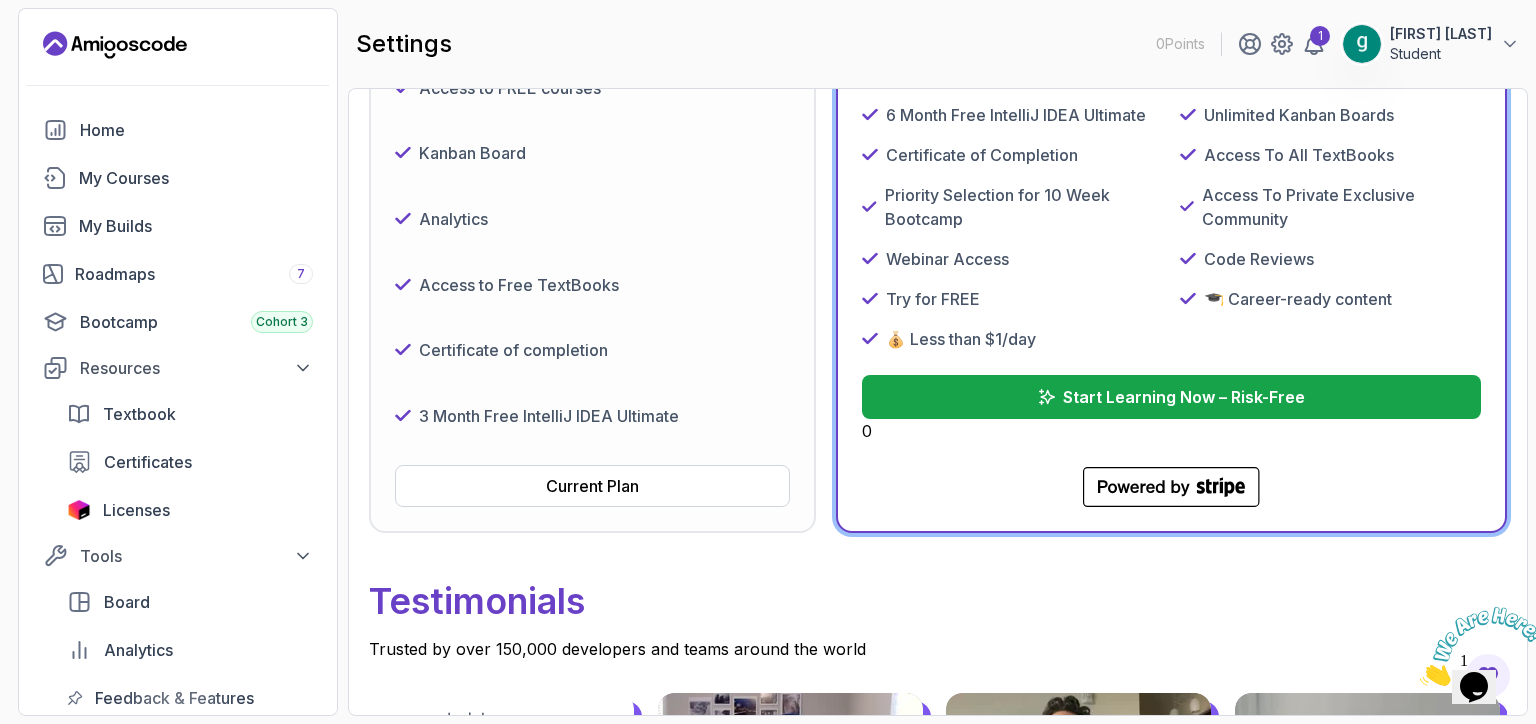 scroll, scrollTop: 451, scrollLeft: 0, axis: vertical 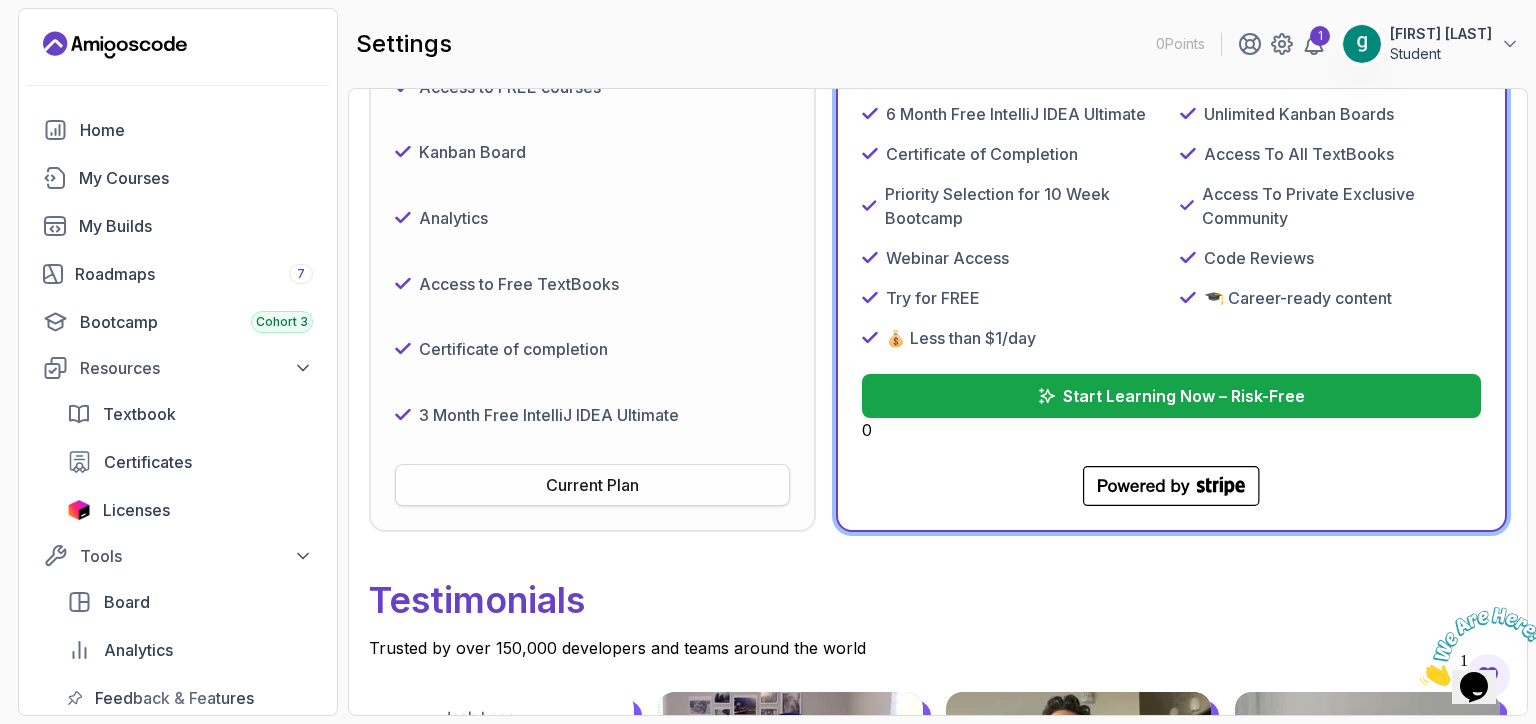 click on "Current Plan" at bounding box center [592, 485] 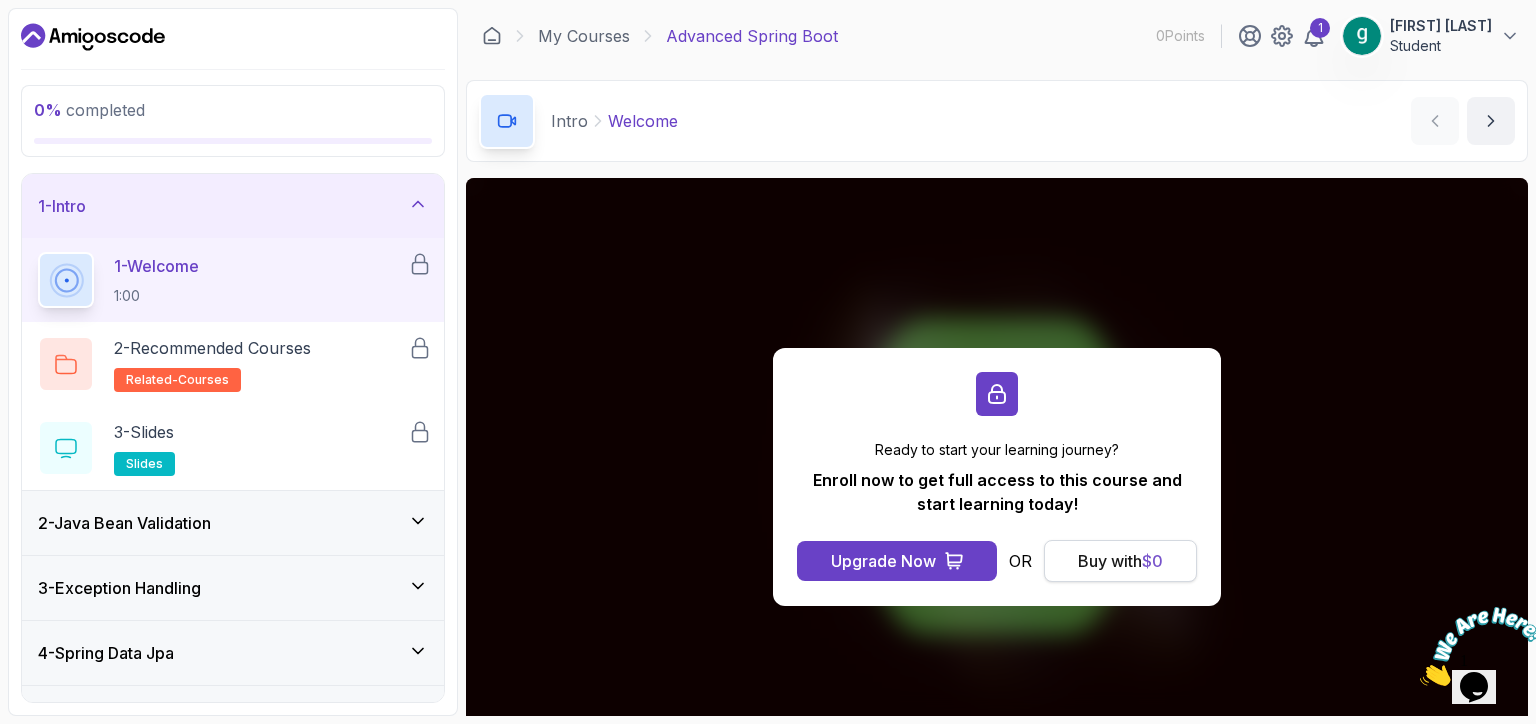 click on "Buy with  $ 0" at bounding box center [1120, 561] 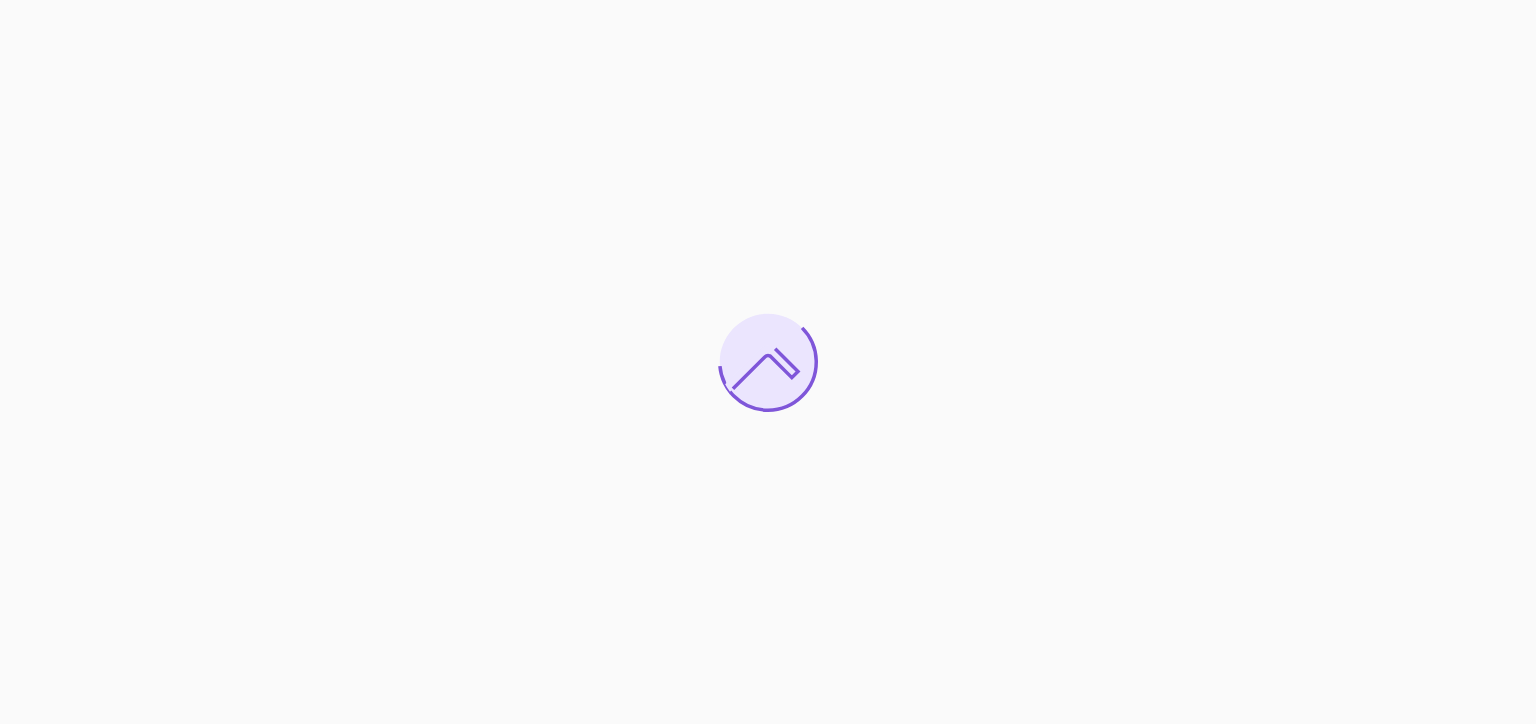 scroll, scrollTop: 0, scrollLeft: 0, axis: both 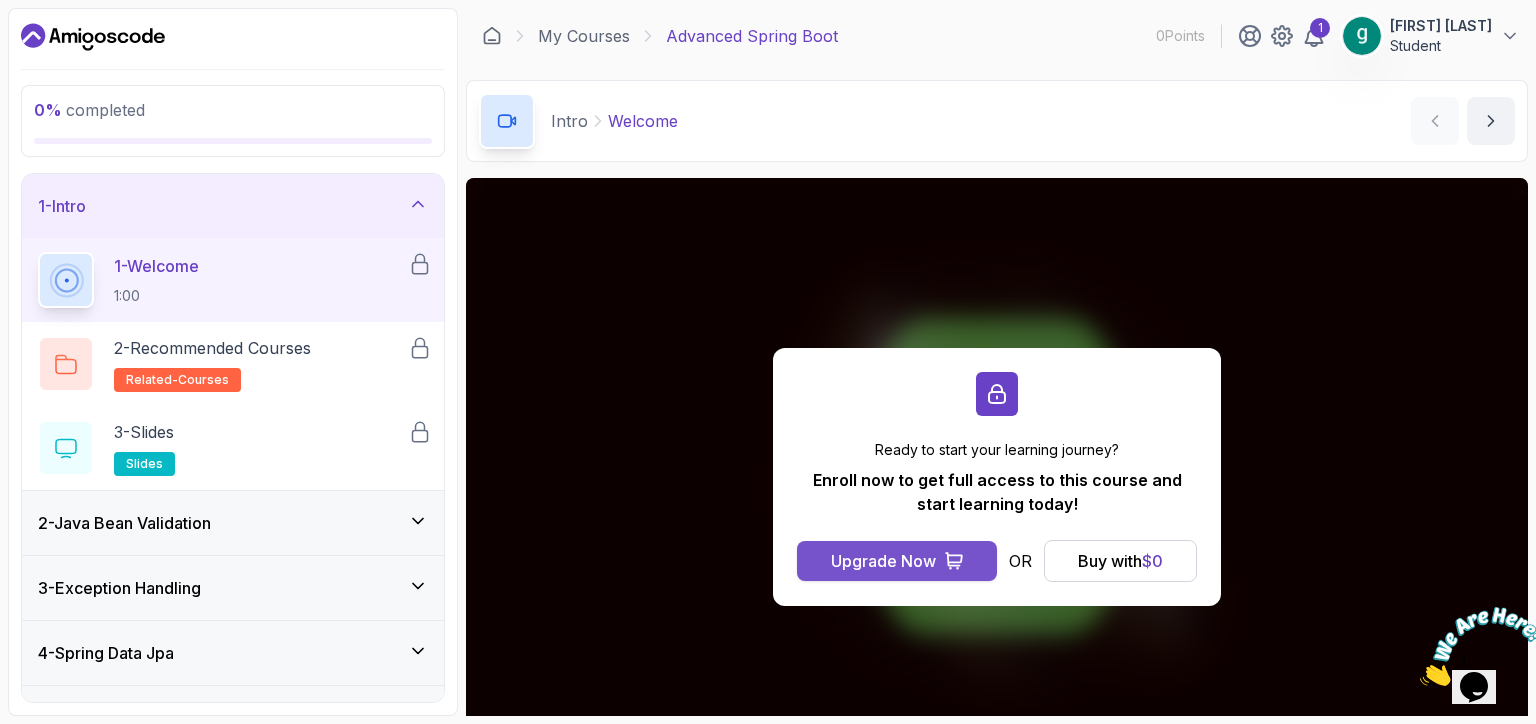 click on "Upgrade Now" at bounding box center [897, 561] 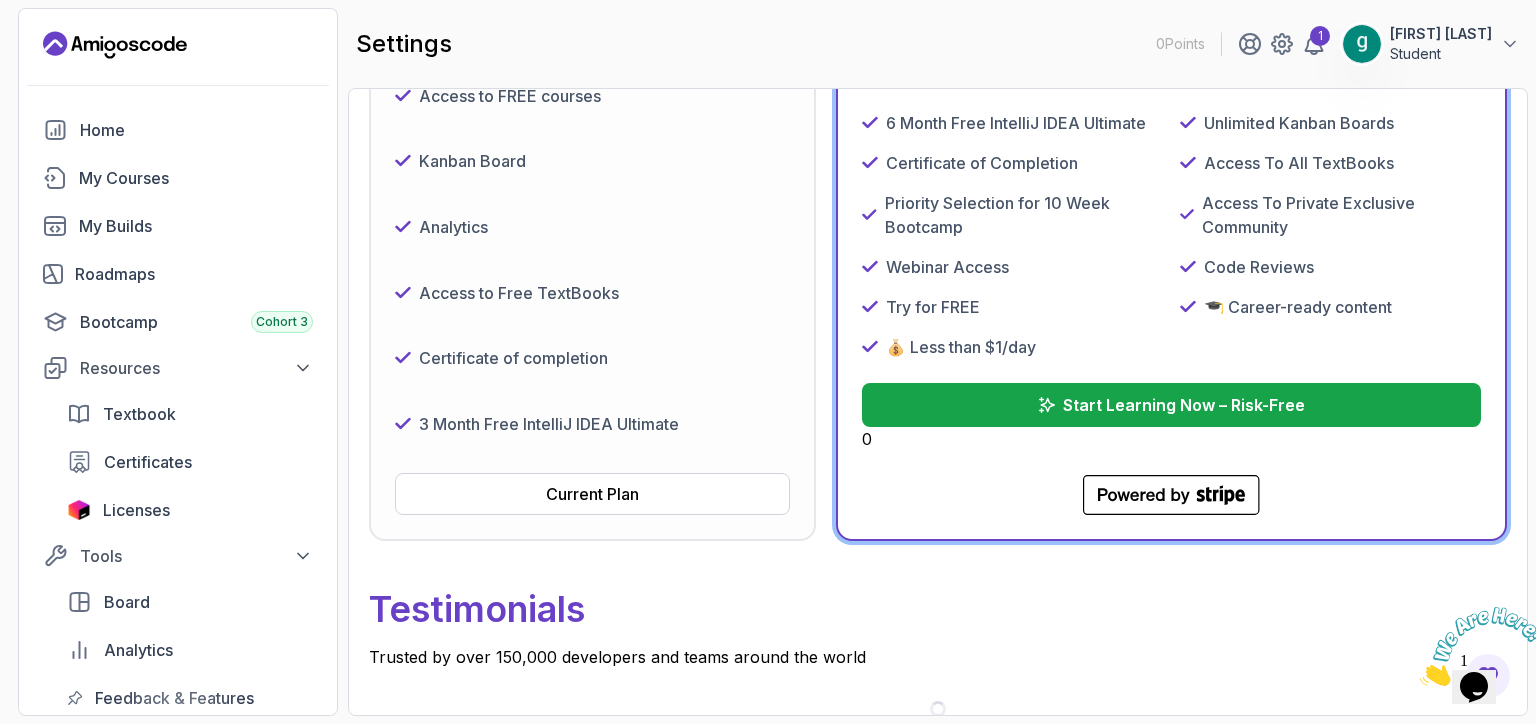 scroll, scrollTop: 441, scrollLeft: 0, axis: vertical 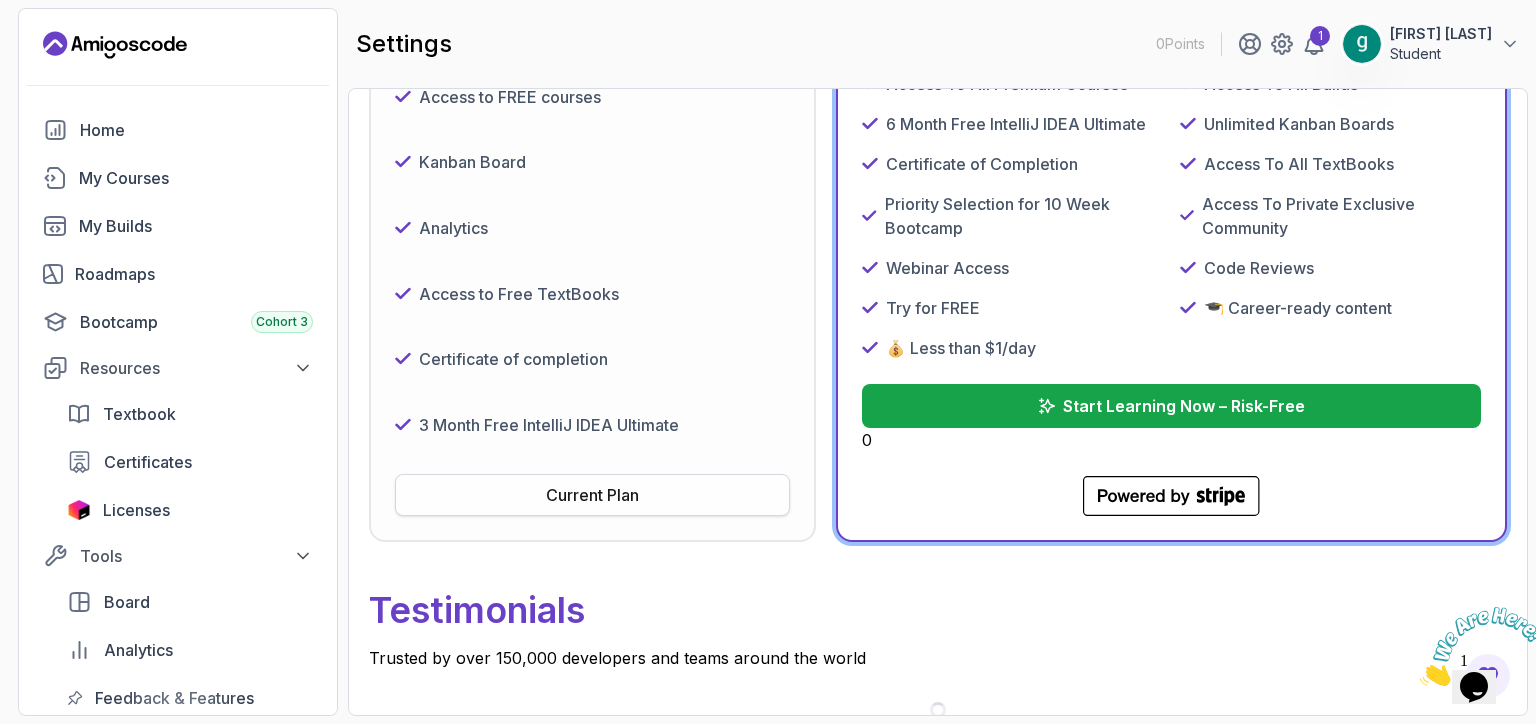 click on "Current Plan" at bounding box center [592, 495] 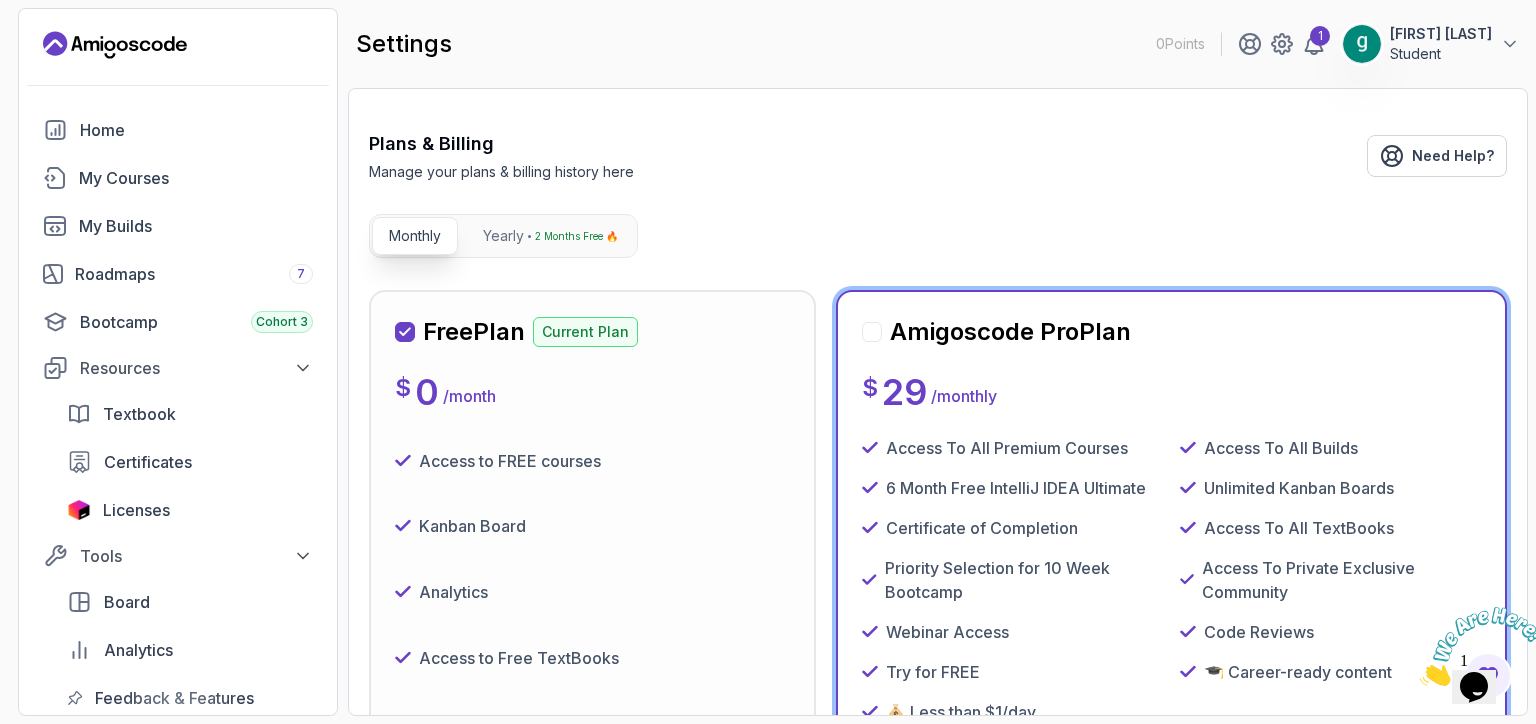 scroll, scrollTop: 0, scrollLeft: 0, axis: both 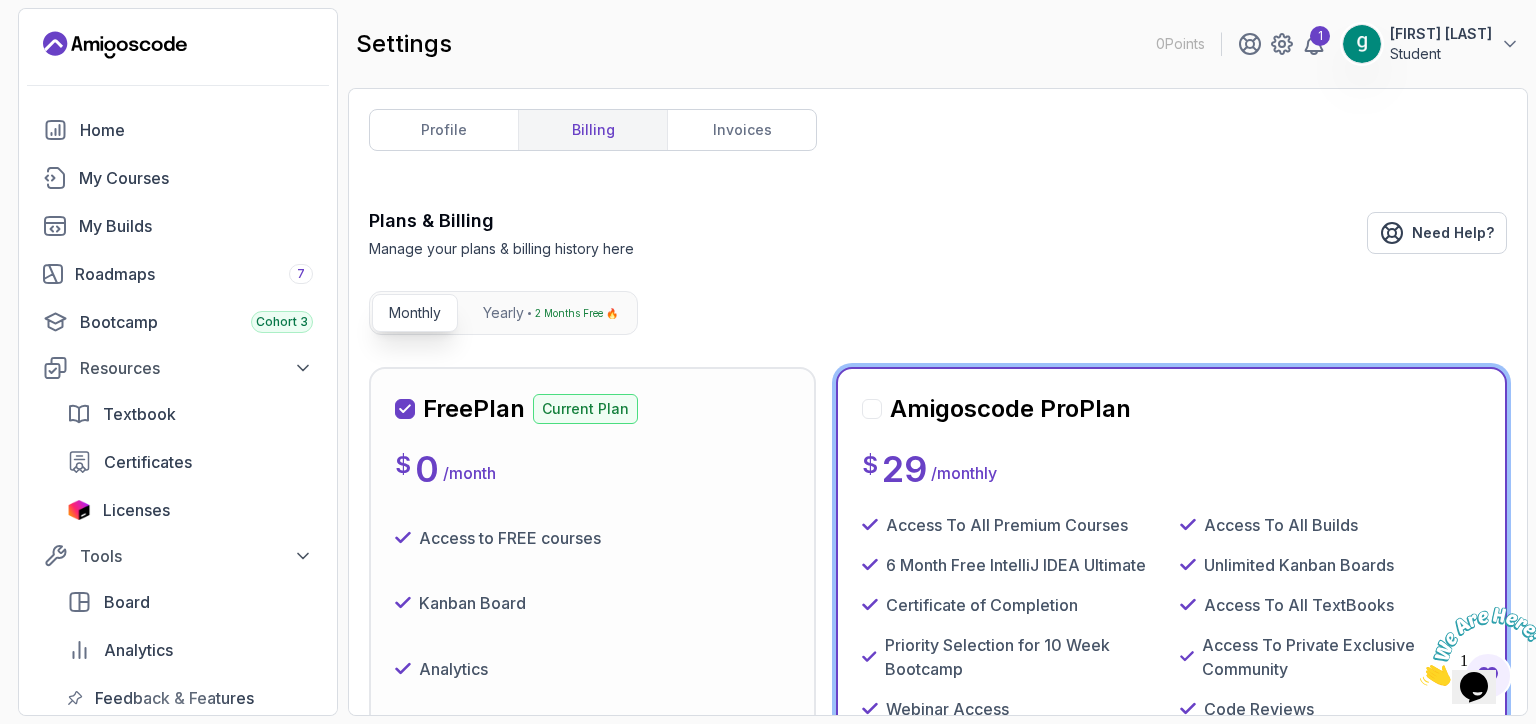click on "Current Plan" at bounding box center [585, 409] 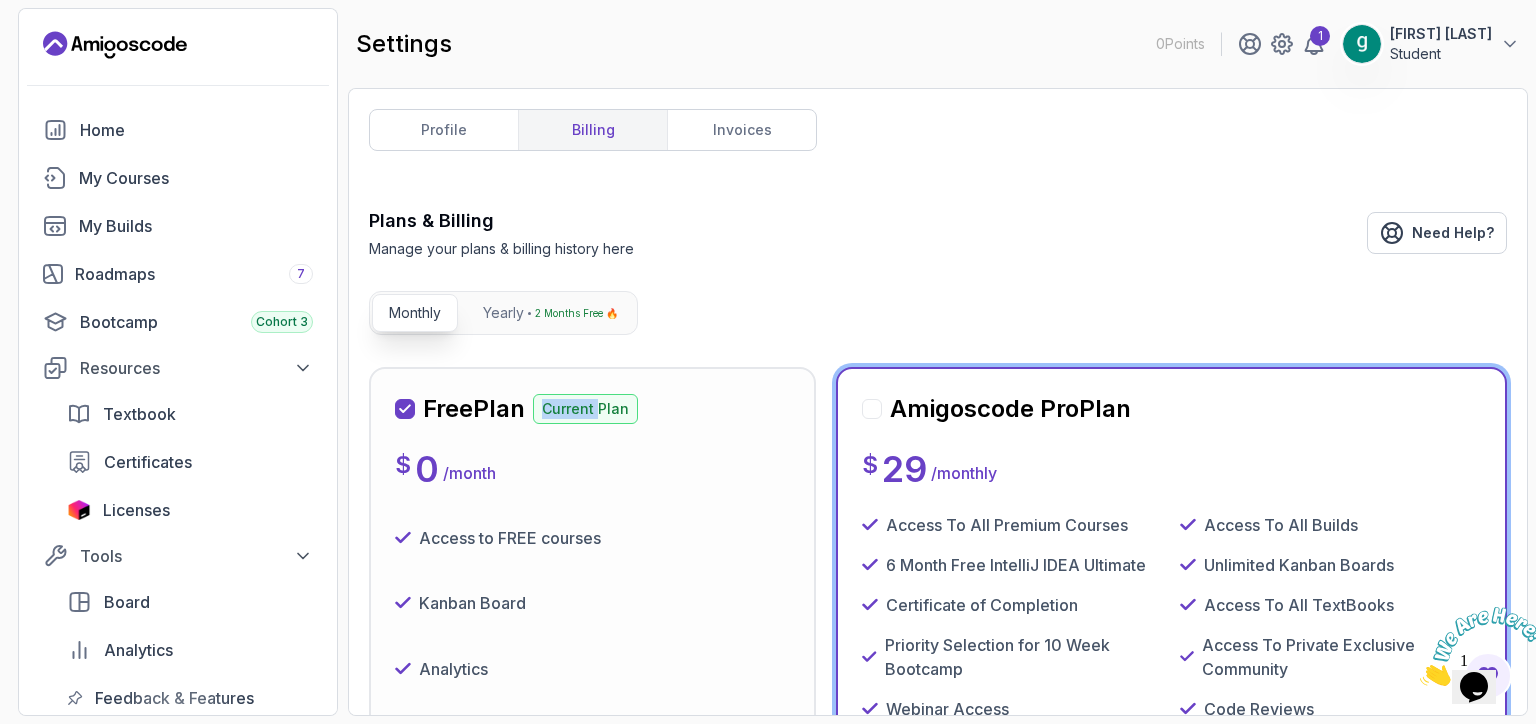 click on "Current Plan" at bounding box center [585, 409] 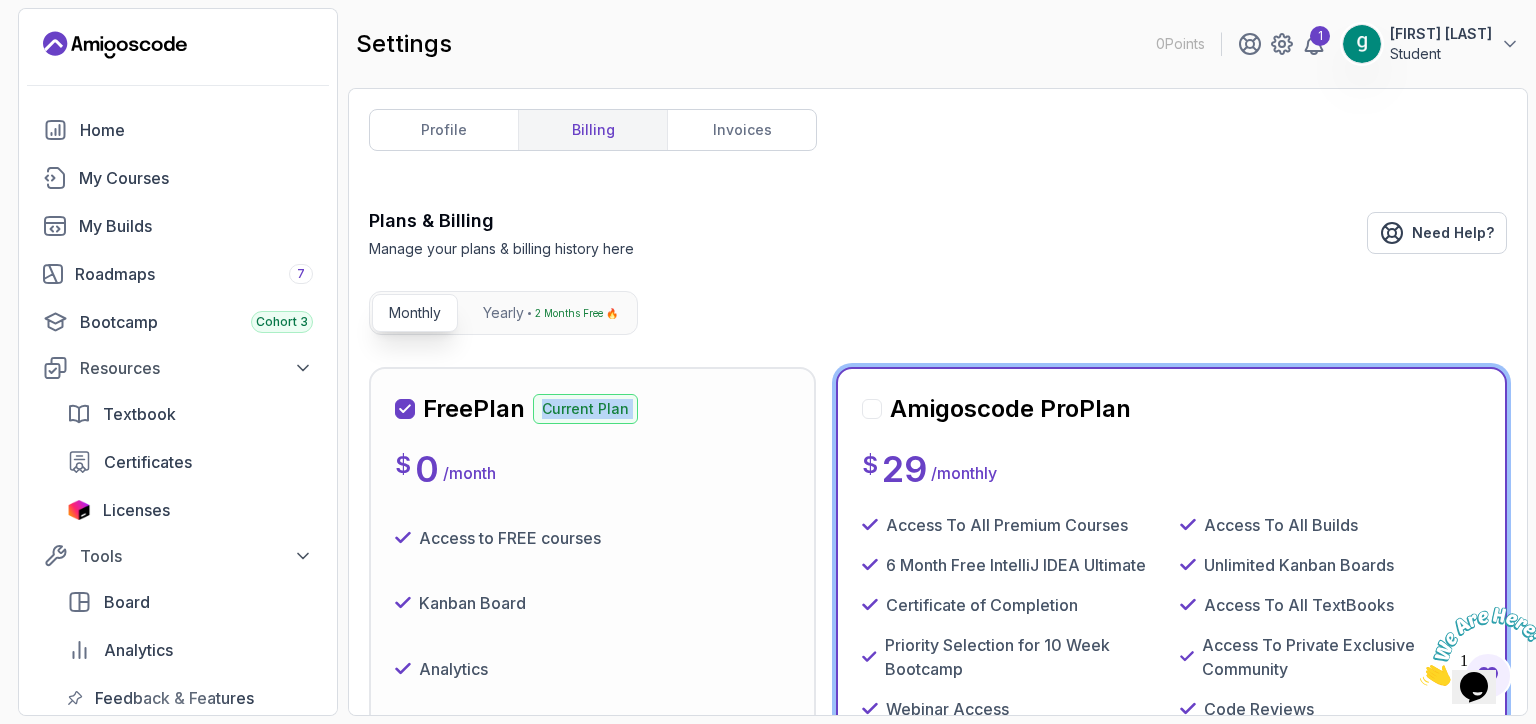 click on "Current Plan" at bounding box center [585, 409] 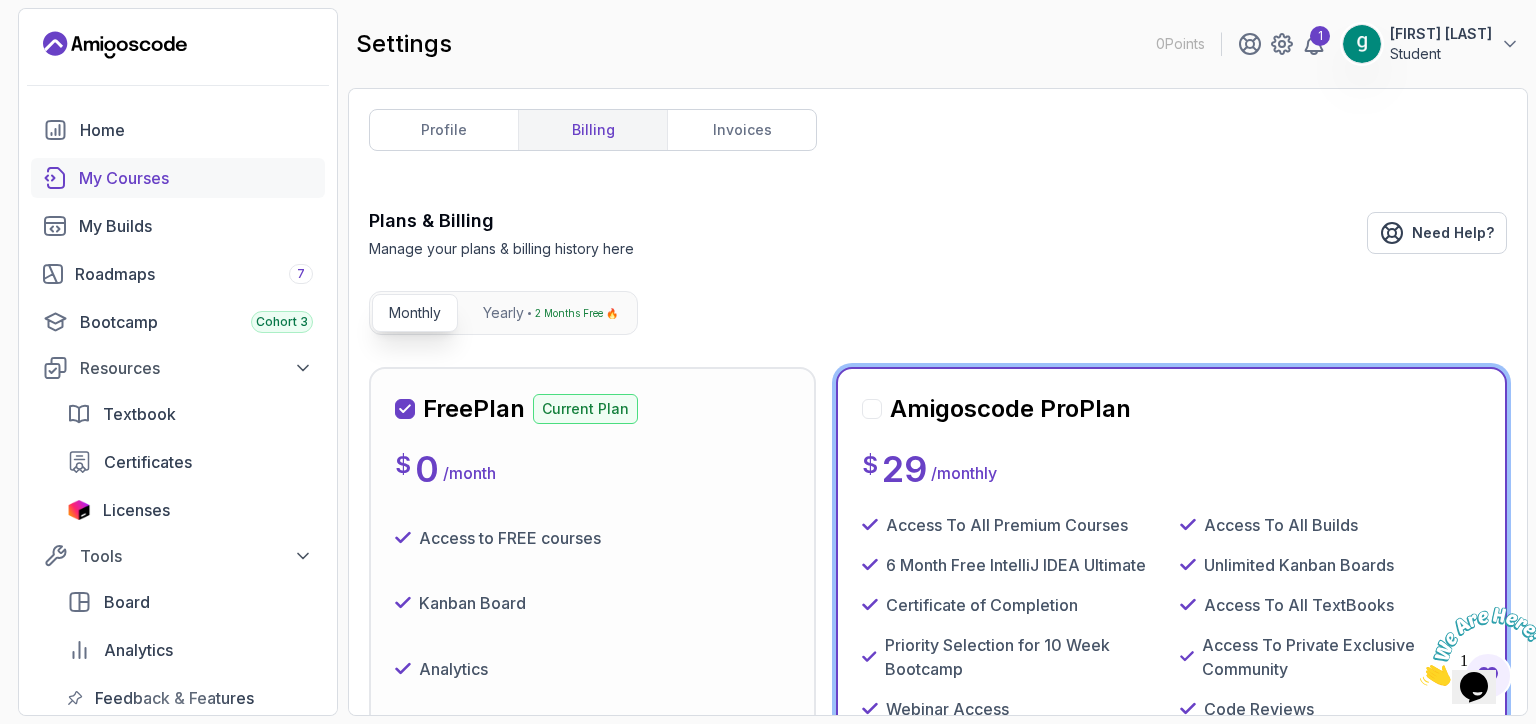click on "My Courses" at bounding box center [196, 178] 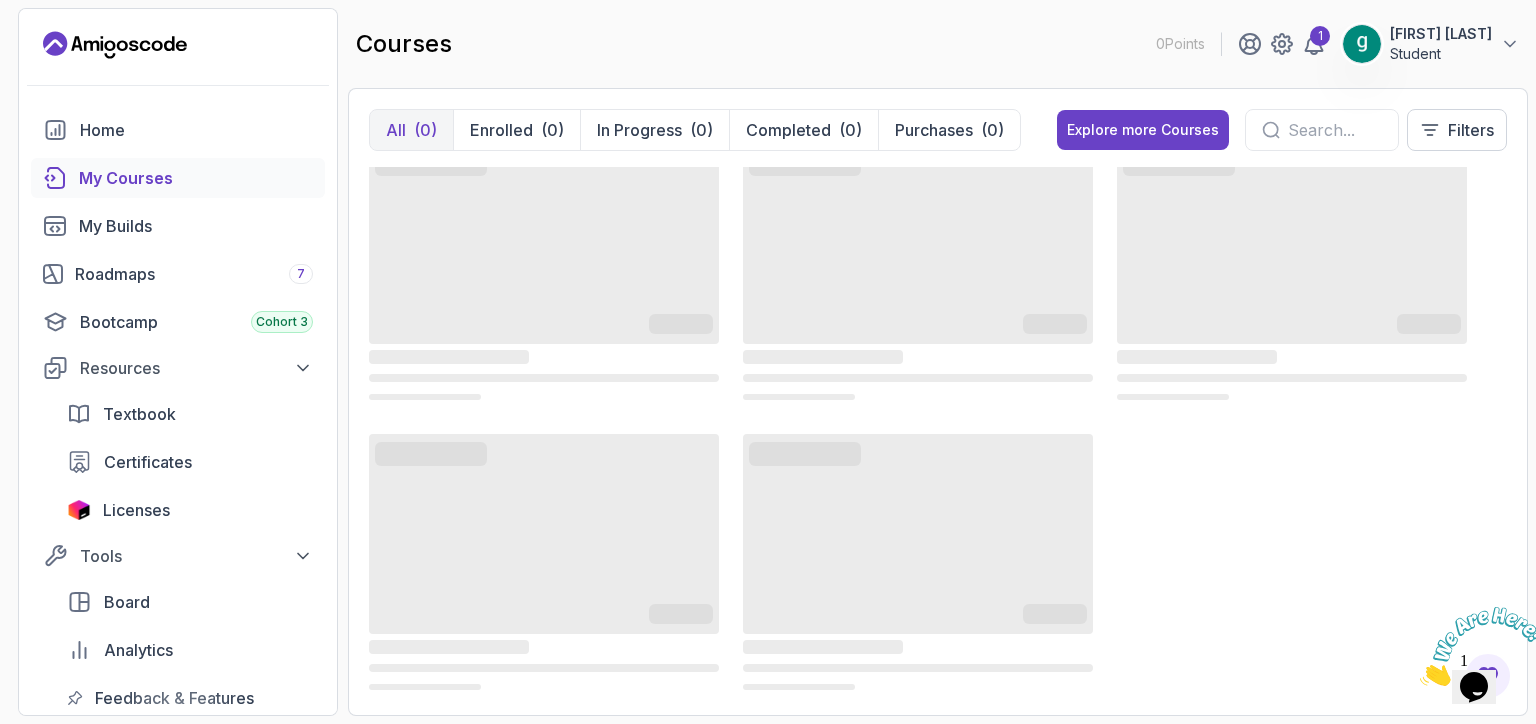 scroll, scrollTop: 0, scrollLeft: 0, axis: both 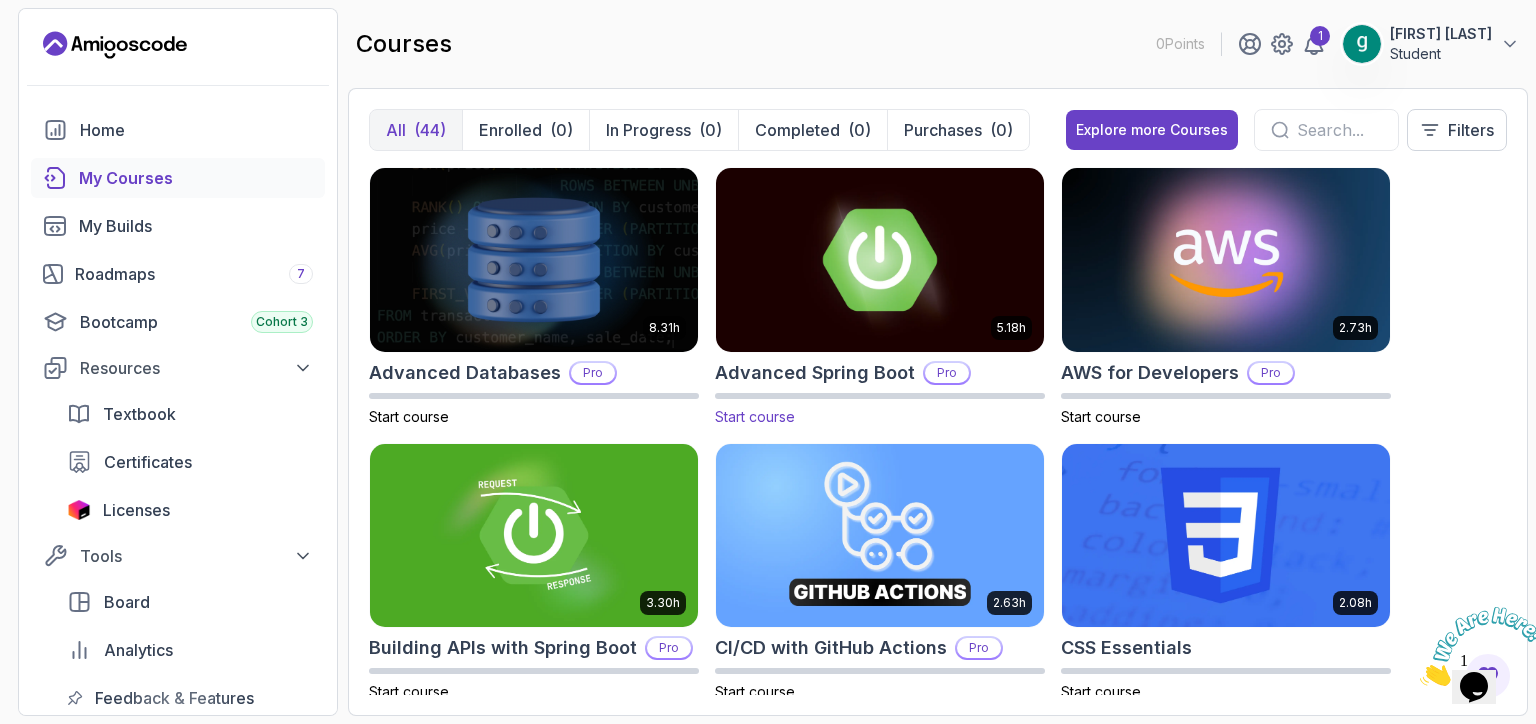 click on "Start course" at bounding box center [755, 416] 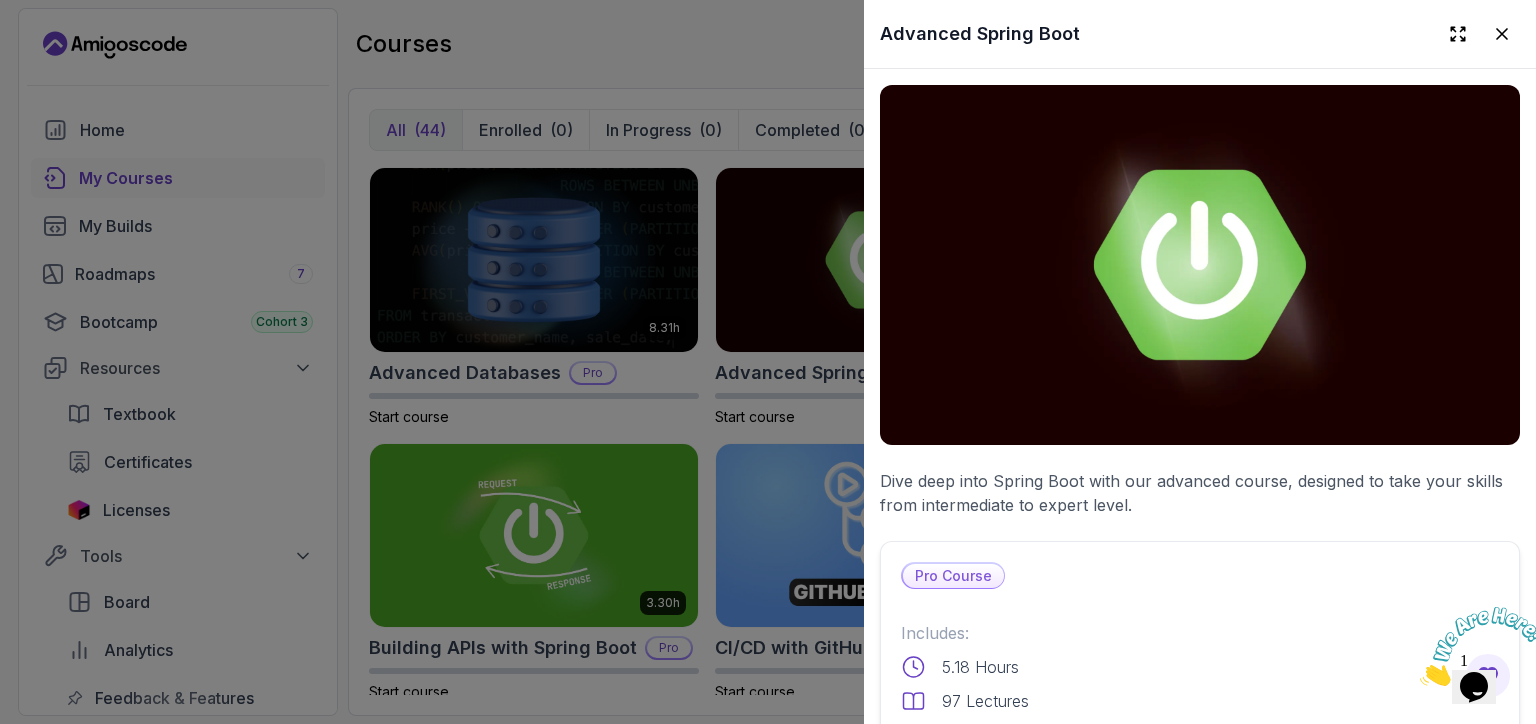 click at bounding box center [1200, 265] 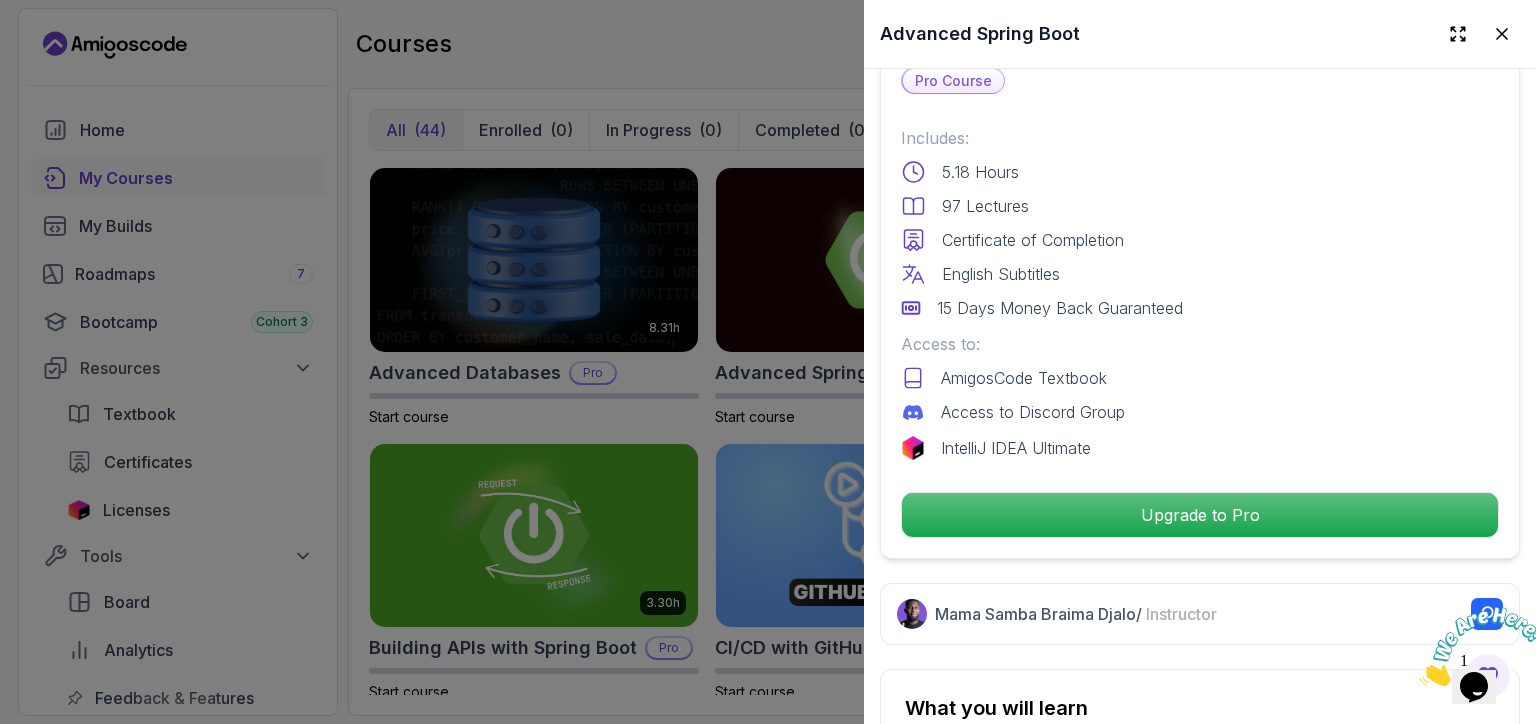 scroll, scrollTop: 496, scrollLeft: 0, axis: vertical 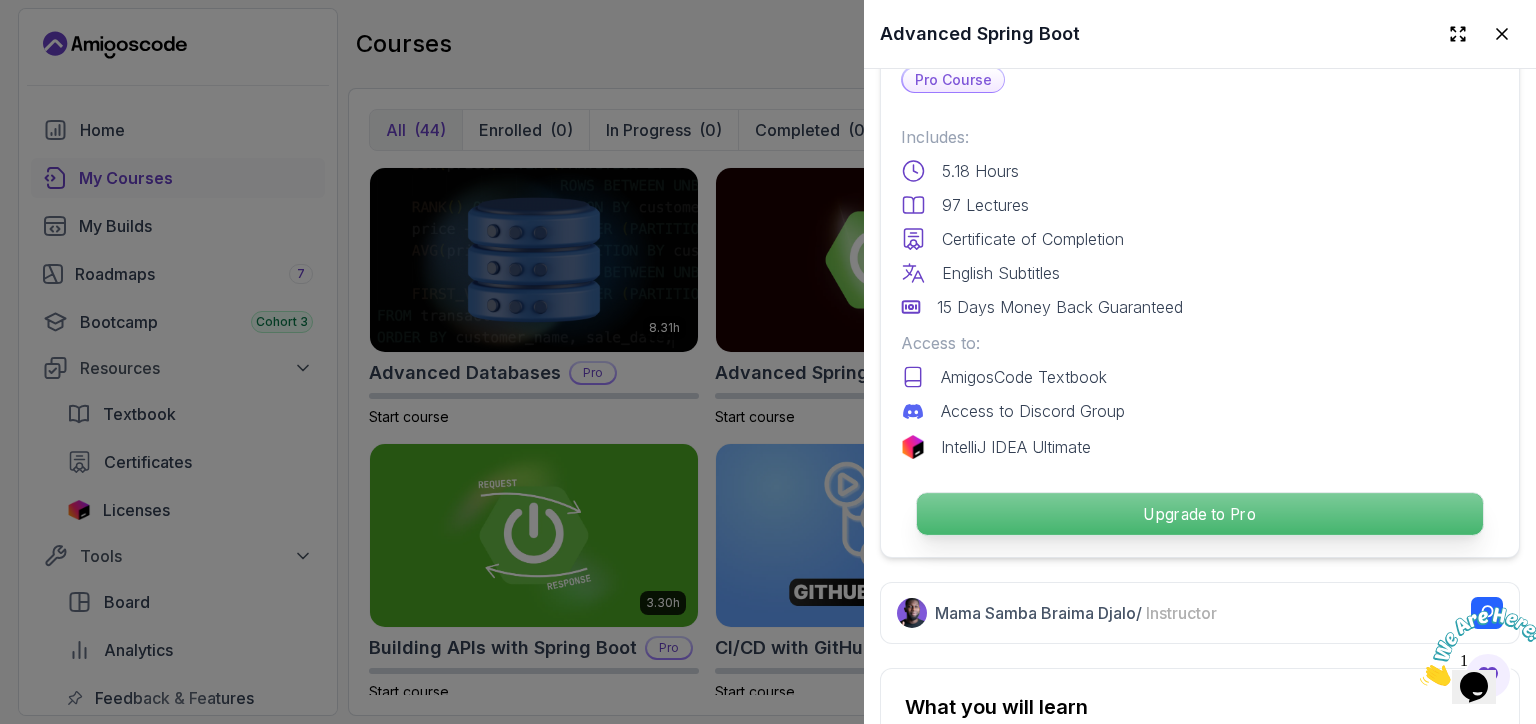 click on "Upgrade to Pro" at bounding box center [1200, 514] 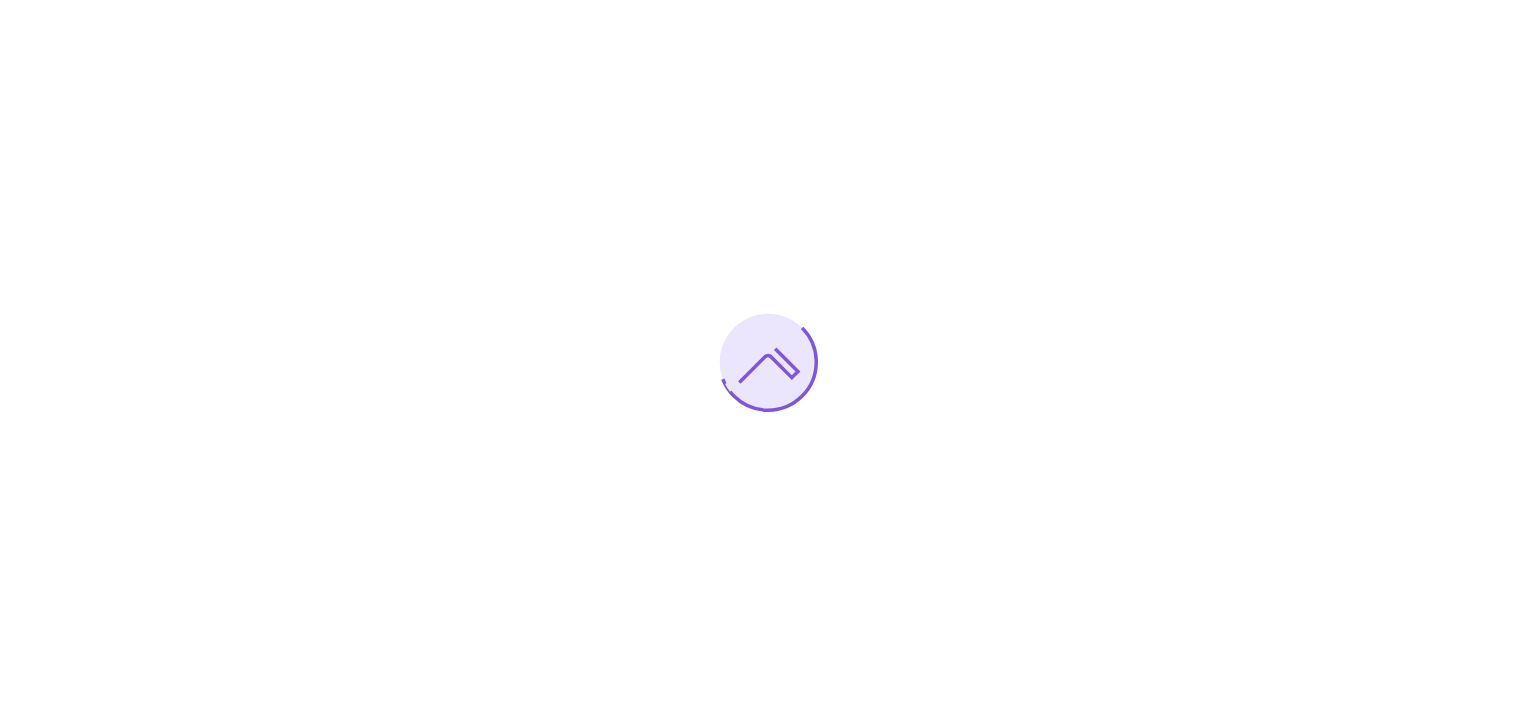 scroll, scrollTop: 0, scrollLeft: 0, axis: both 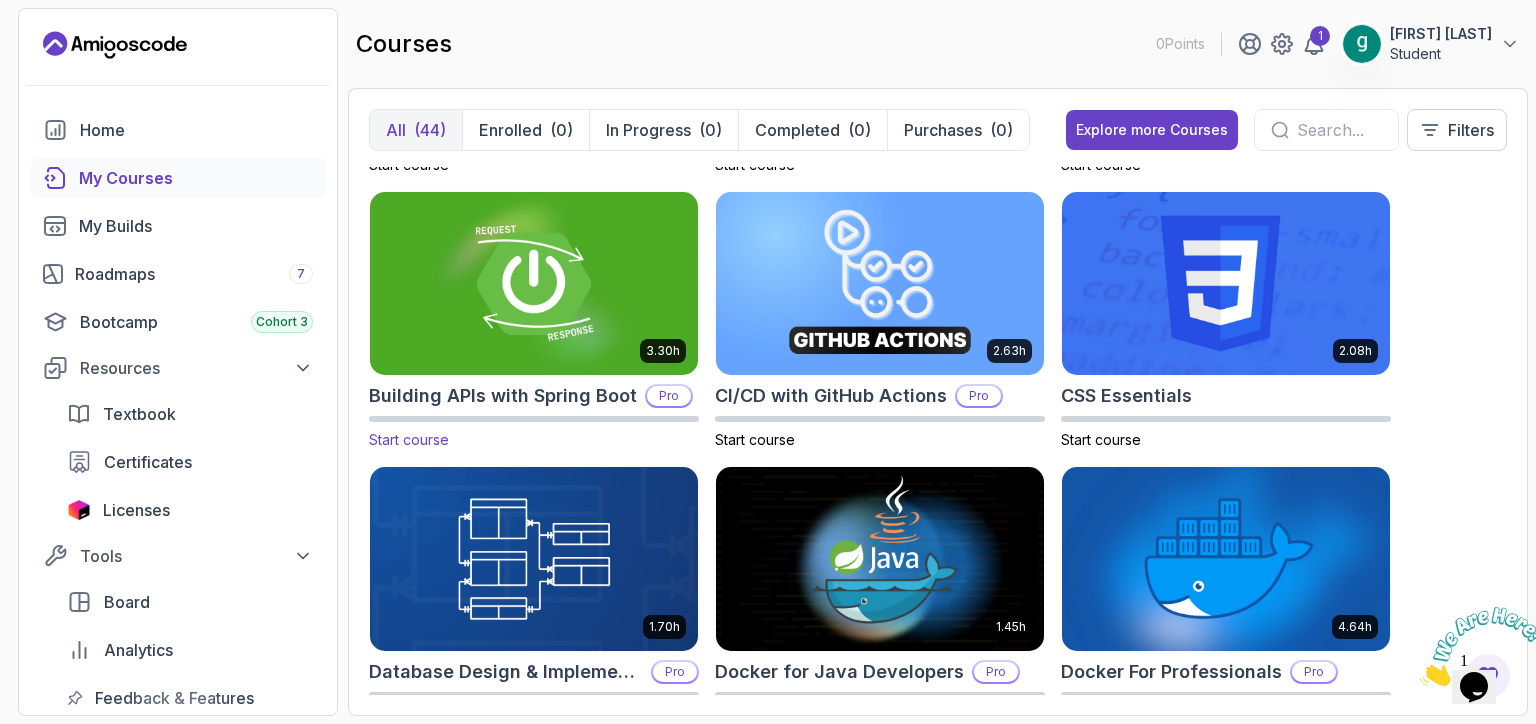 click on "Start course" at bounding box center (409, 439) 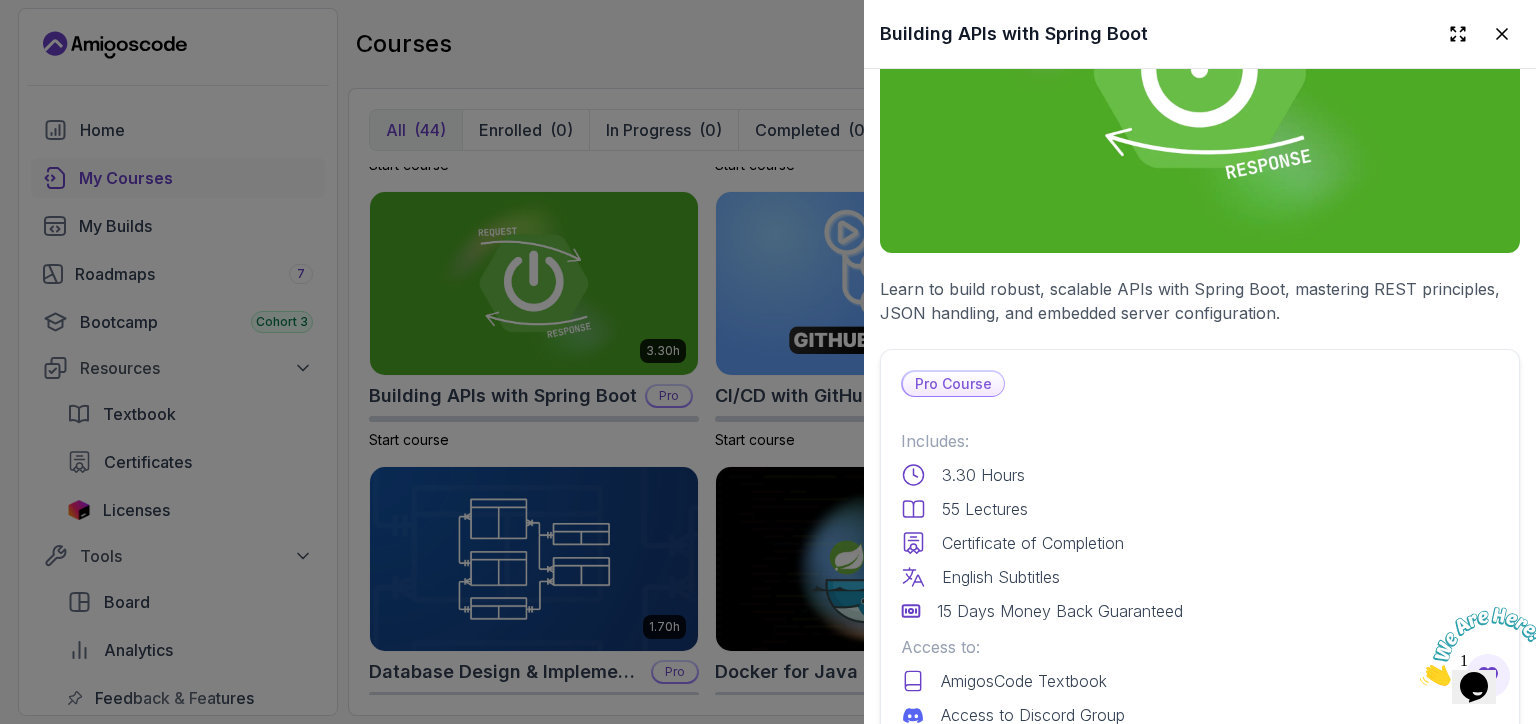 scroll, scrollTop: 159, scrollLeft: 0, axis: vertical 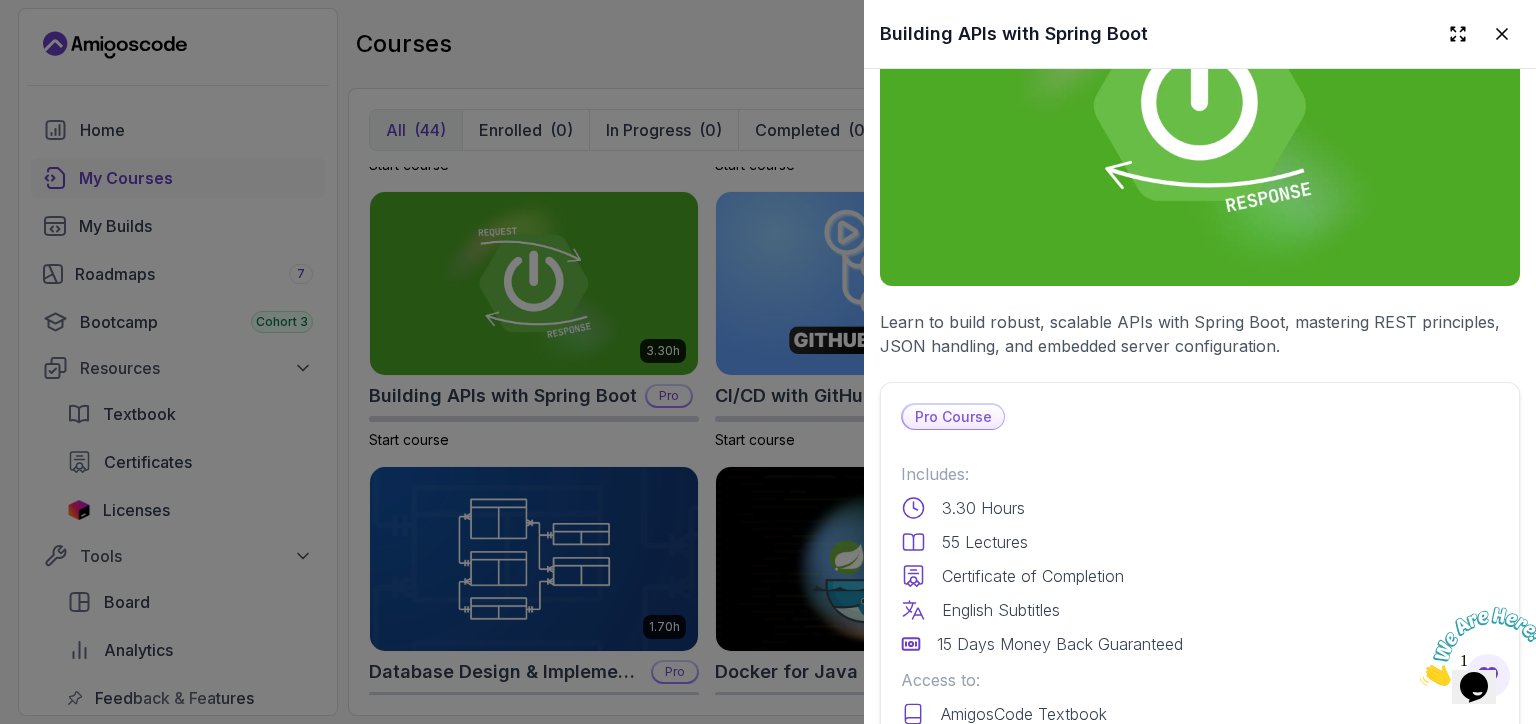 click at bounding box center (1200, 106) 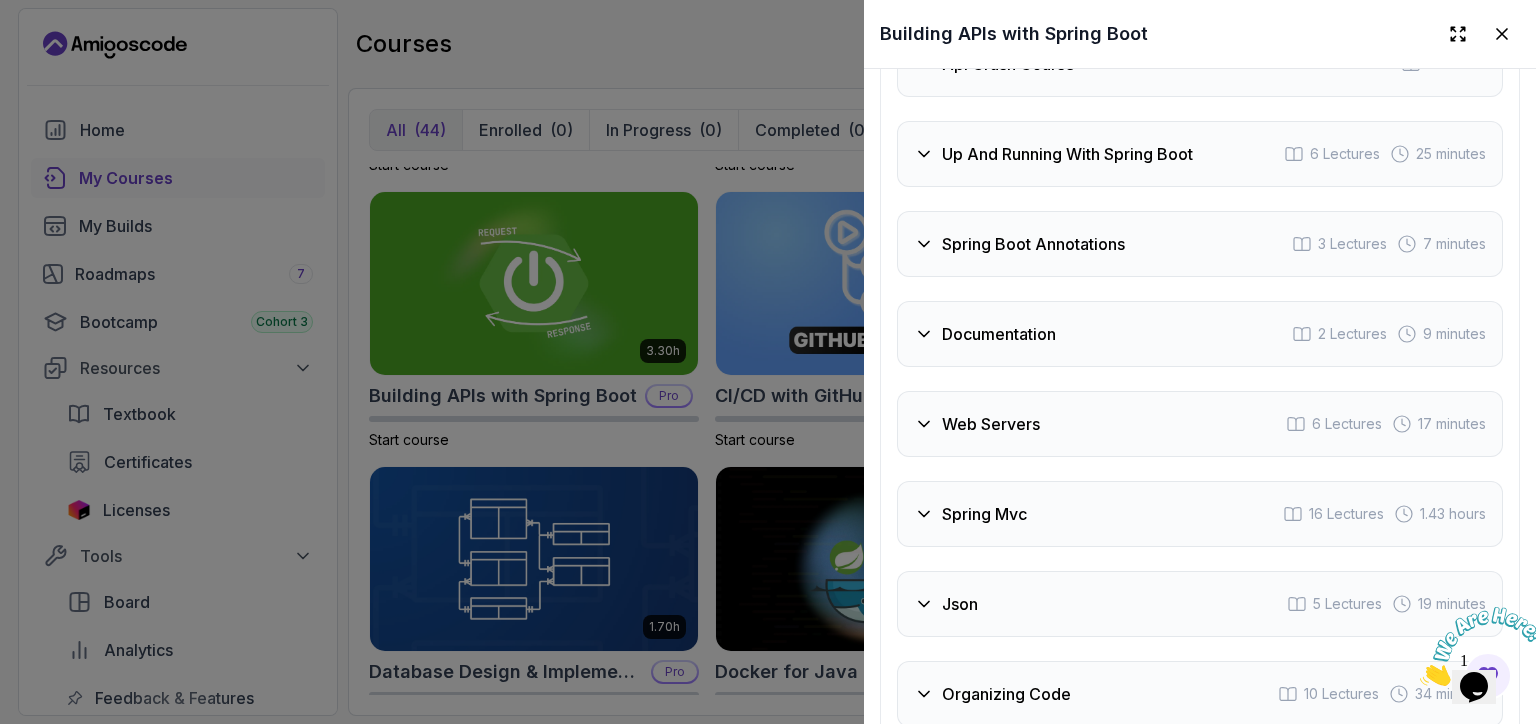 scroll, scrollTop: 4146, scrollLeft: 0, axis: vertical 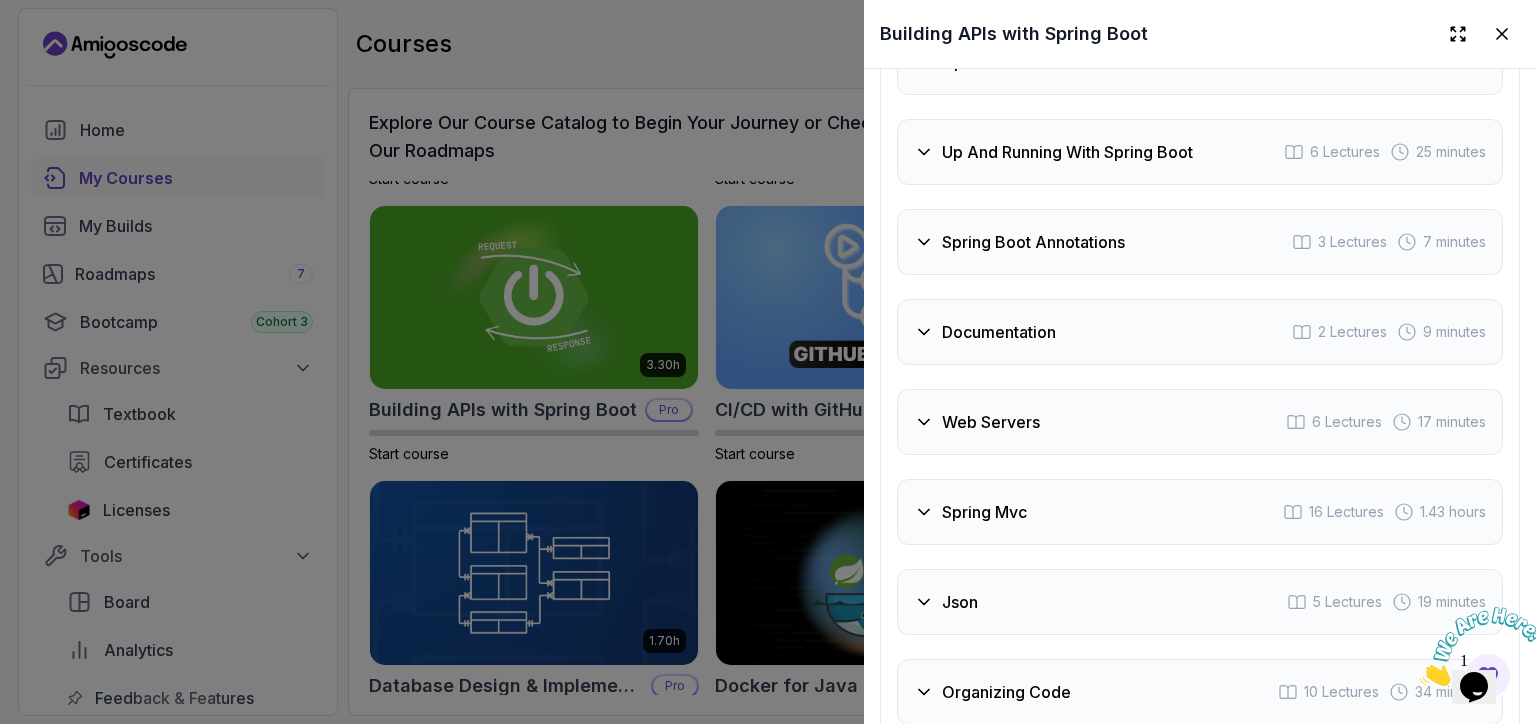 click at bounding box center (768, 362) 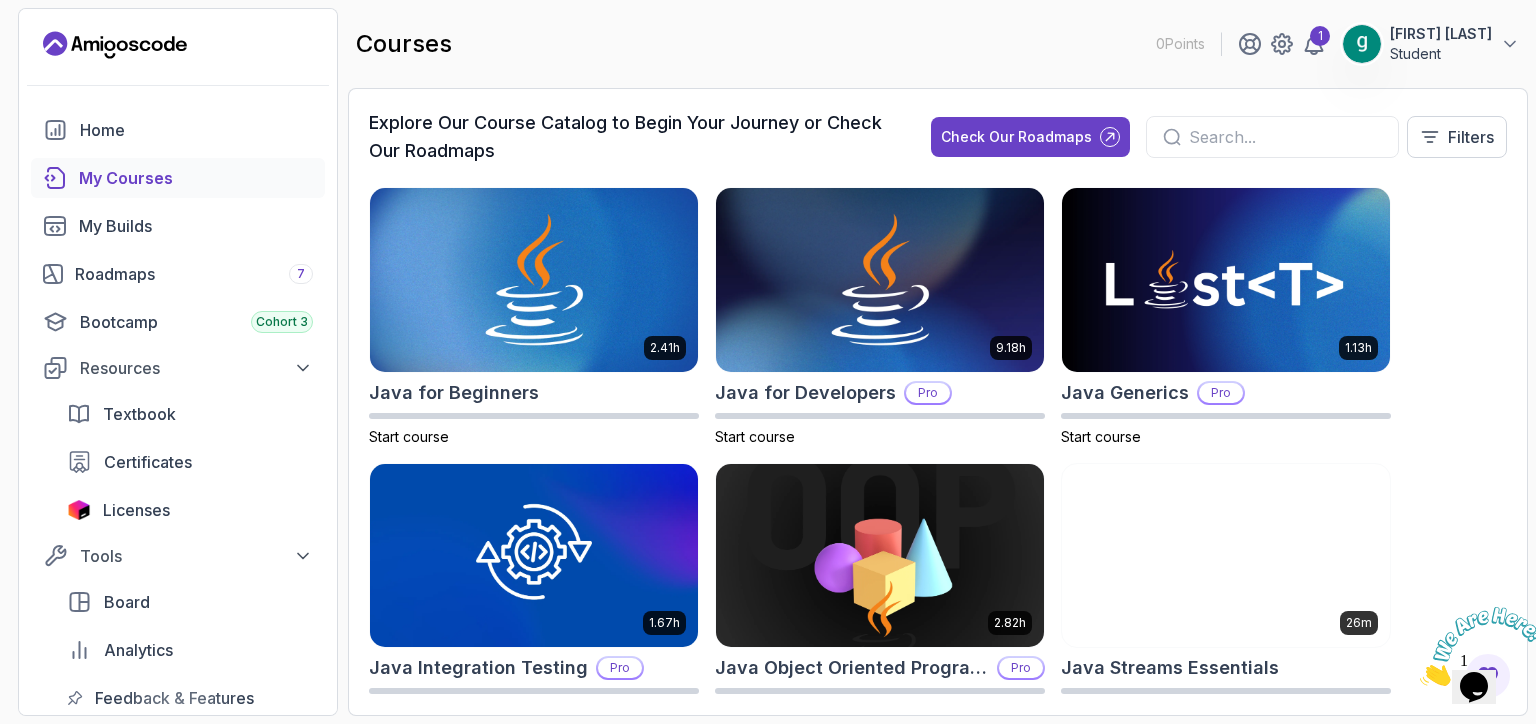 scroll, scrollTop: 1374, scrollLeft: 0, axis: vertical 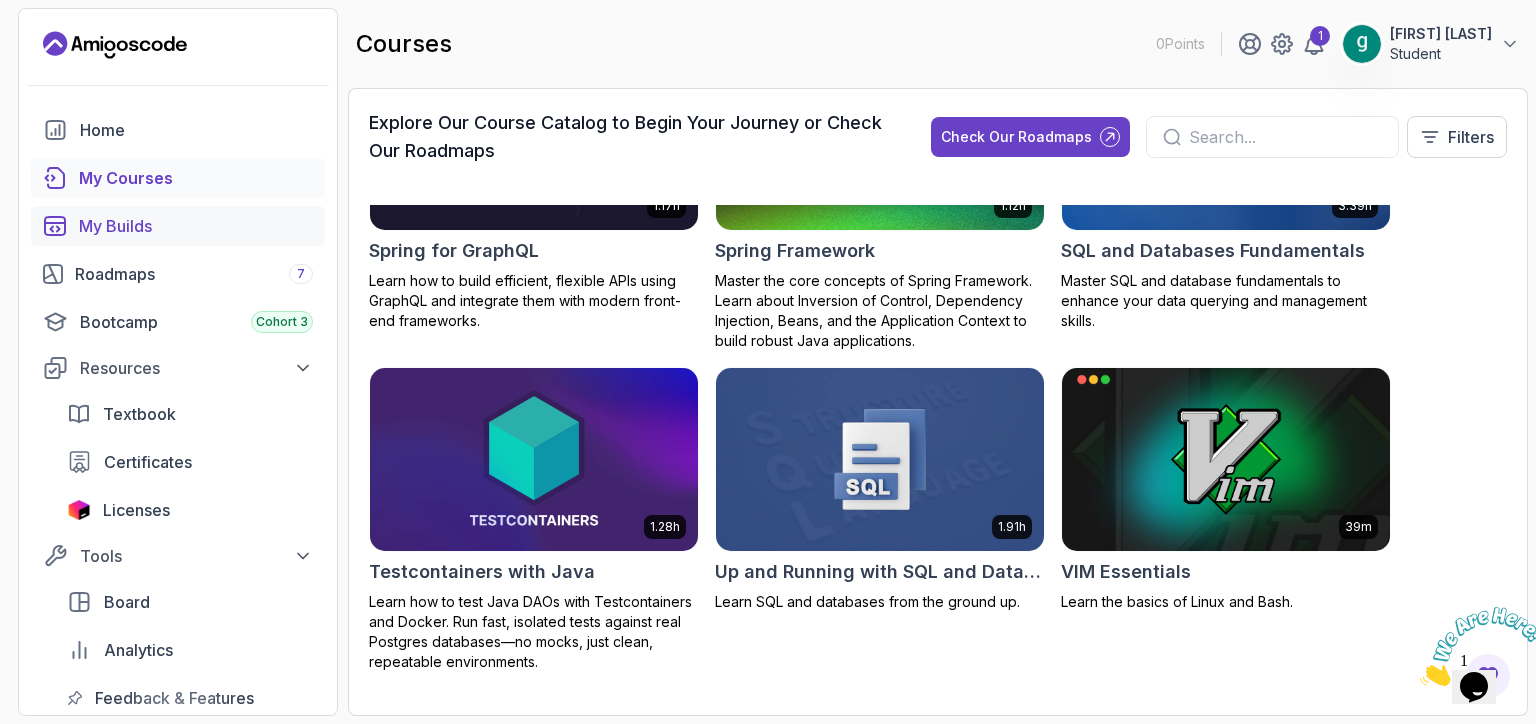 click on "My Builds" at bounding box center (196, 226) 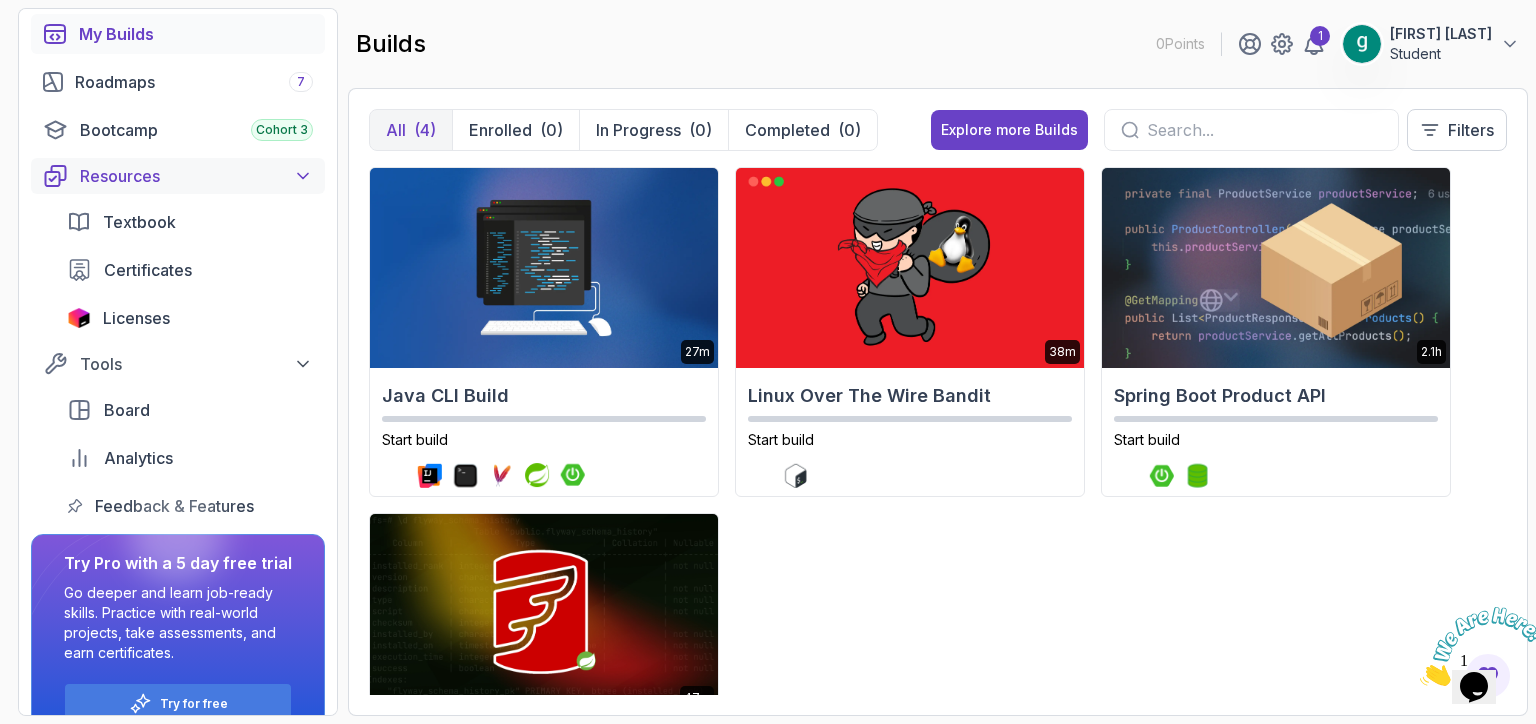 scroll, scrollTop: 229, scrollLeft: 0, axis: vertical 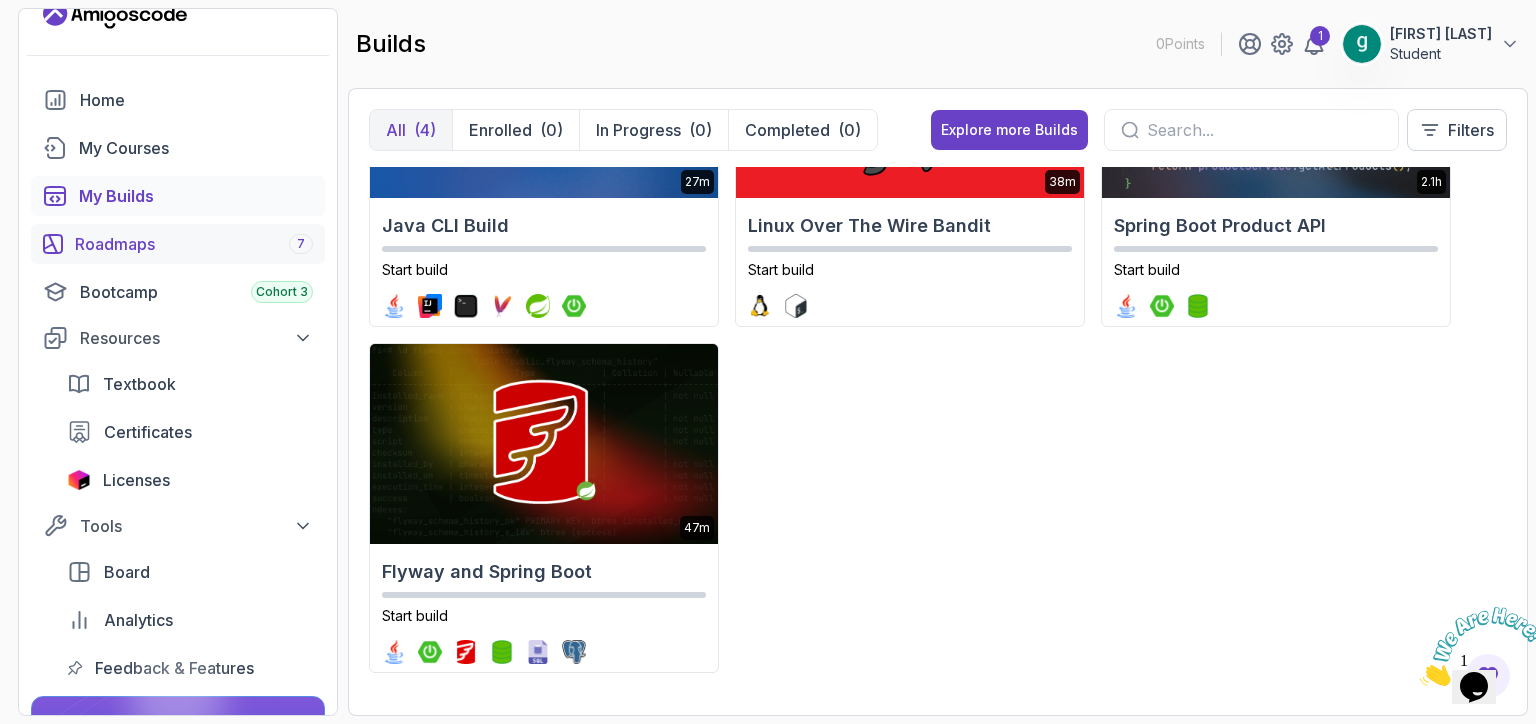 click on "Roadmaps 7" at bounding box center (194, 244) 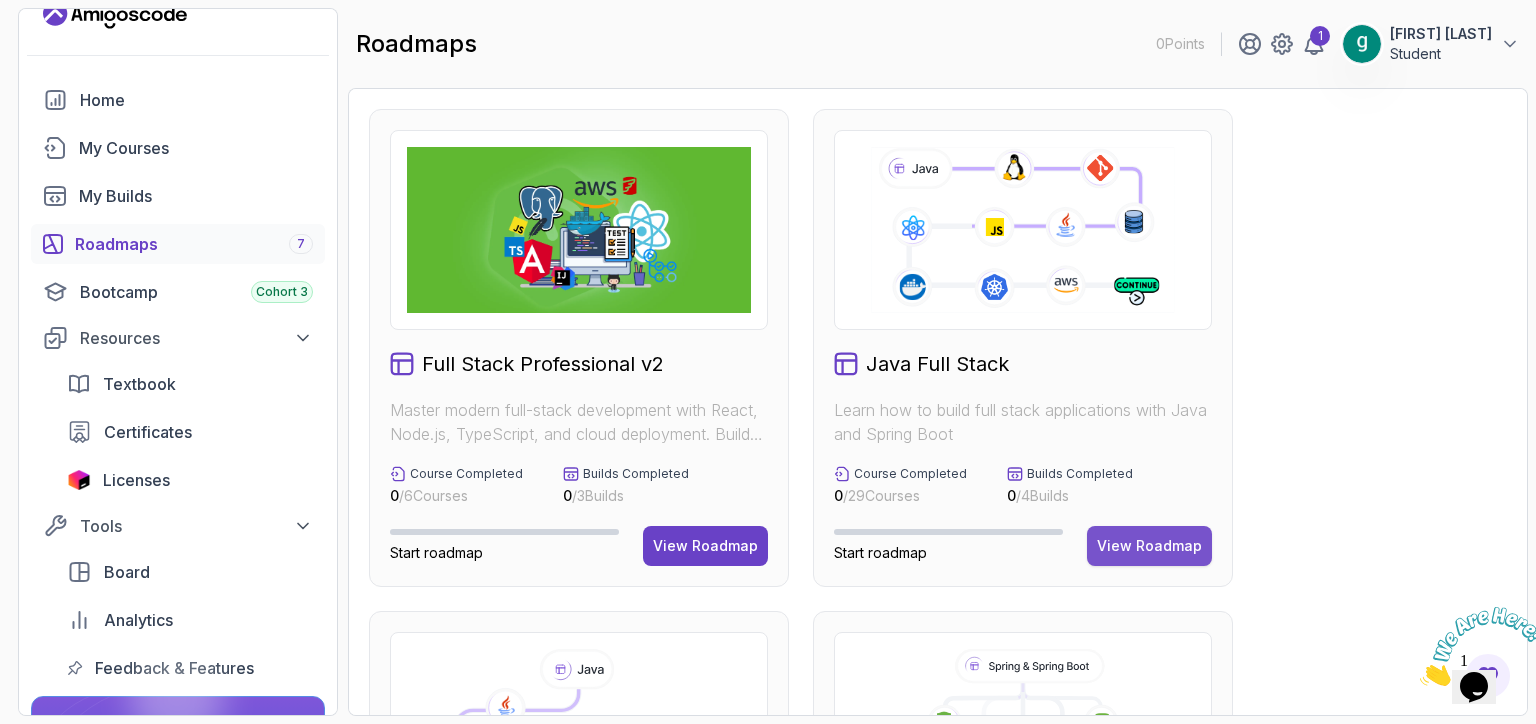 click on "View Roadmap" at bounding box center (1149, 546) 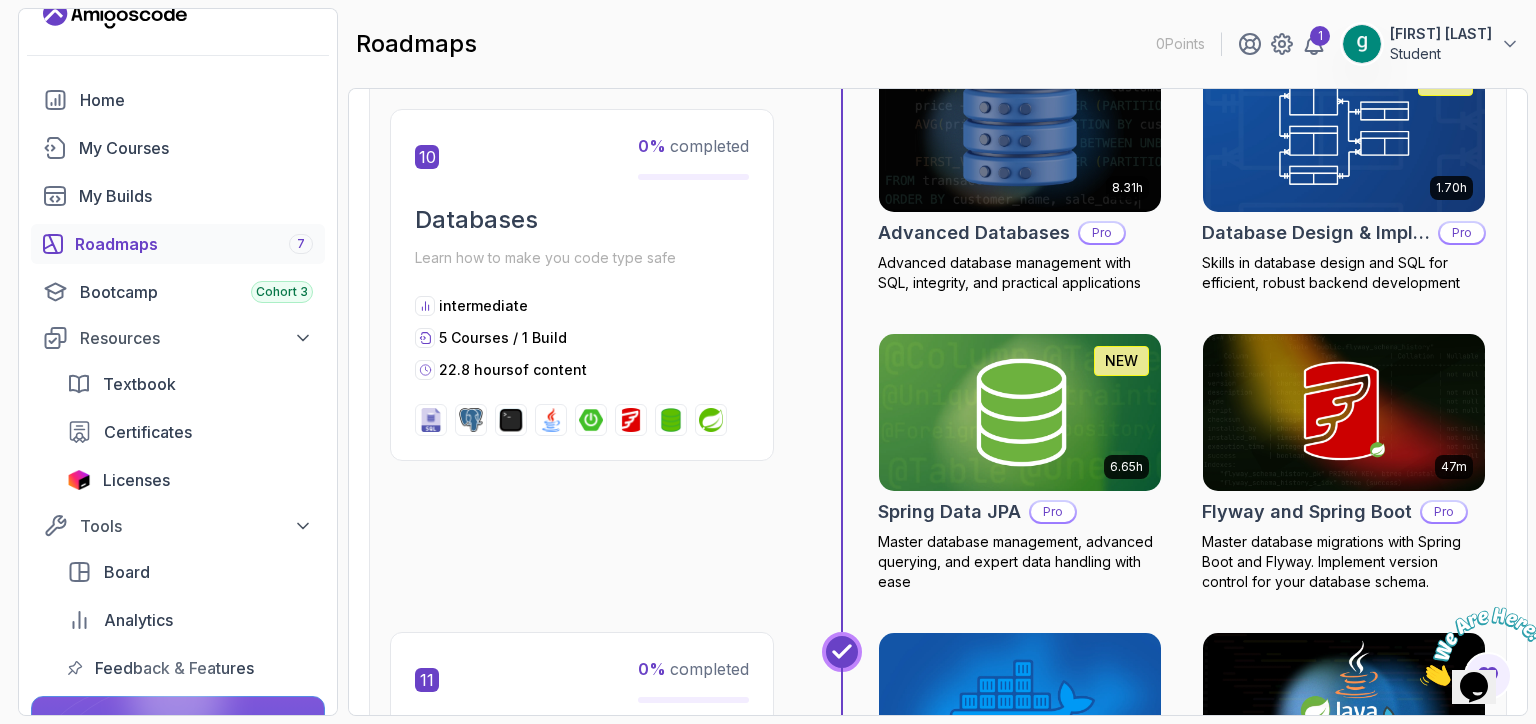 scroll, scrollTop: 4731, scrollLeft: 0, axis: vertical 